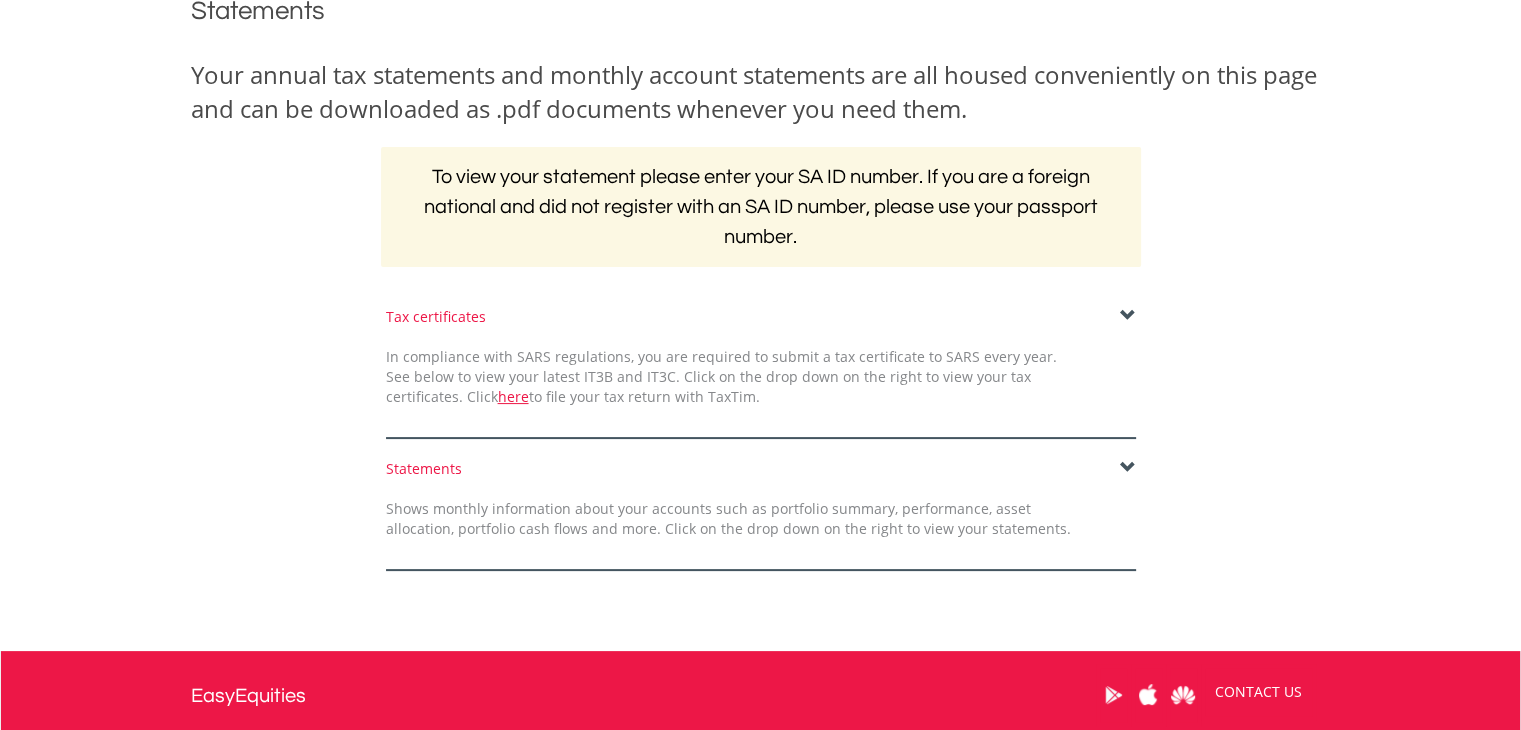 scroll, scrollTop: 280, scrollLeft: 0, axis: vertical 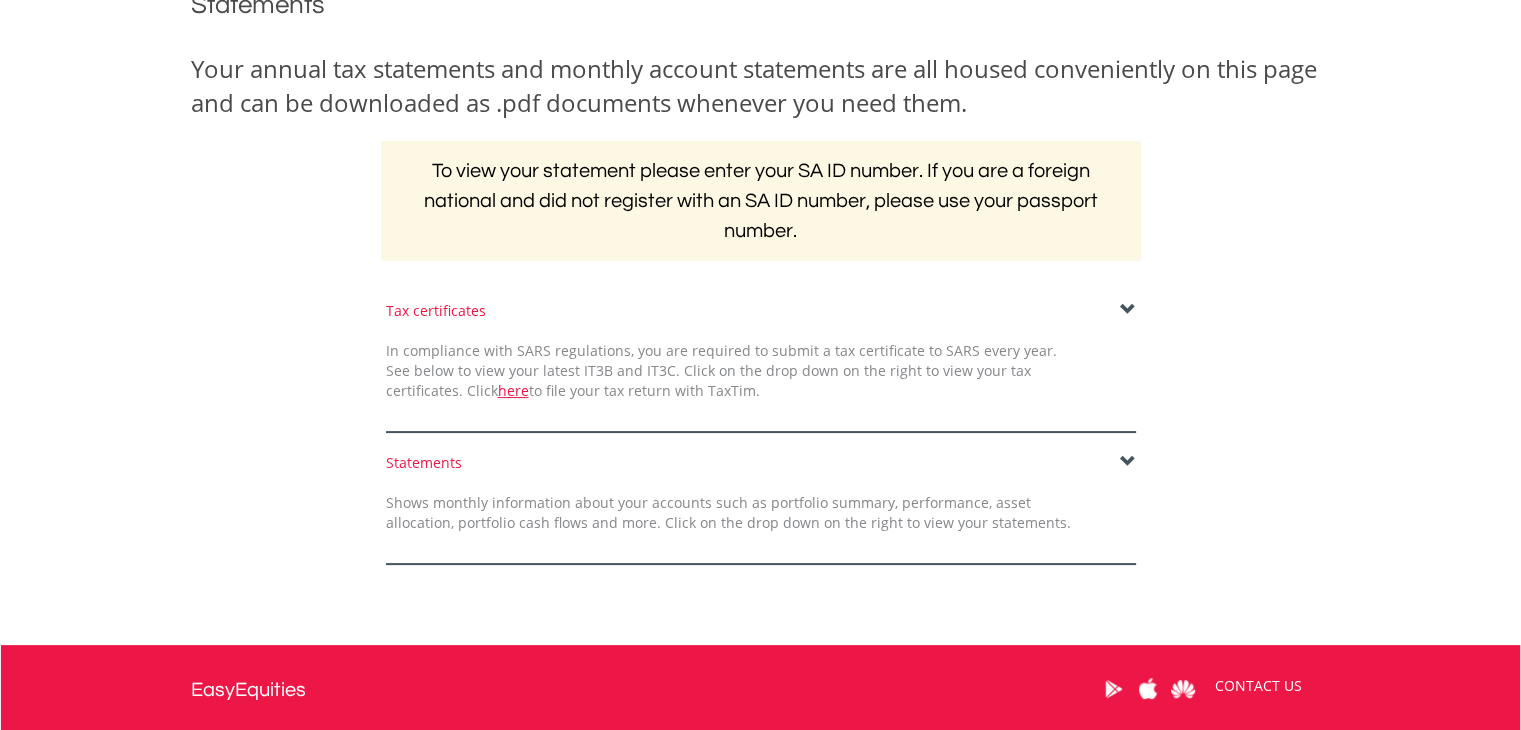 click at bounding box center [1128, 462] 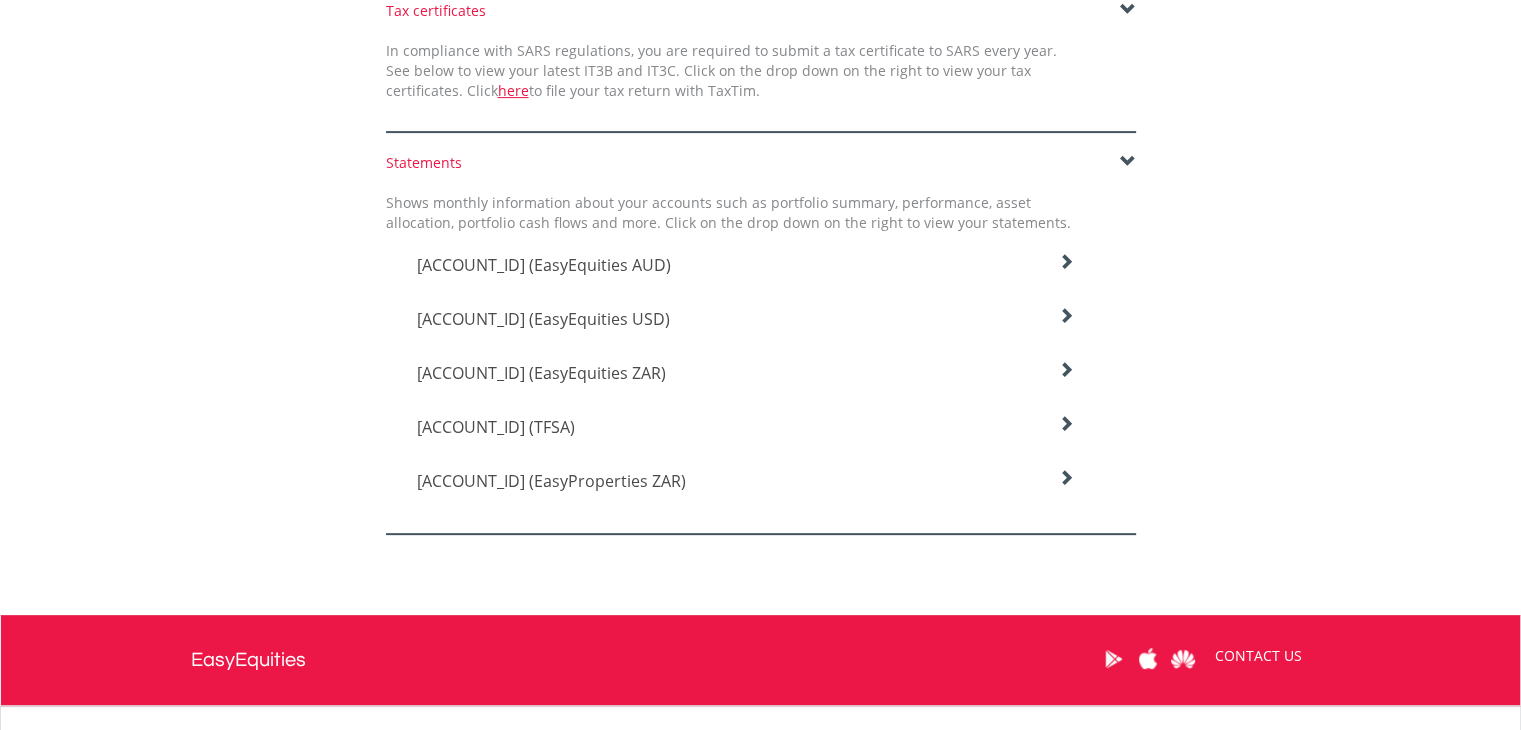 scroll, scrollTop: 584, scrollLeft: 0, axis: vertical 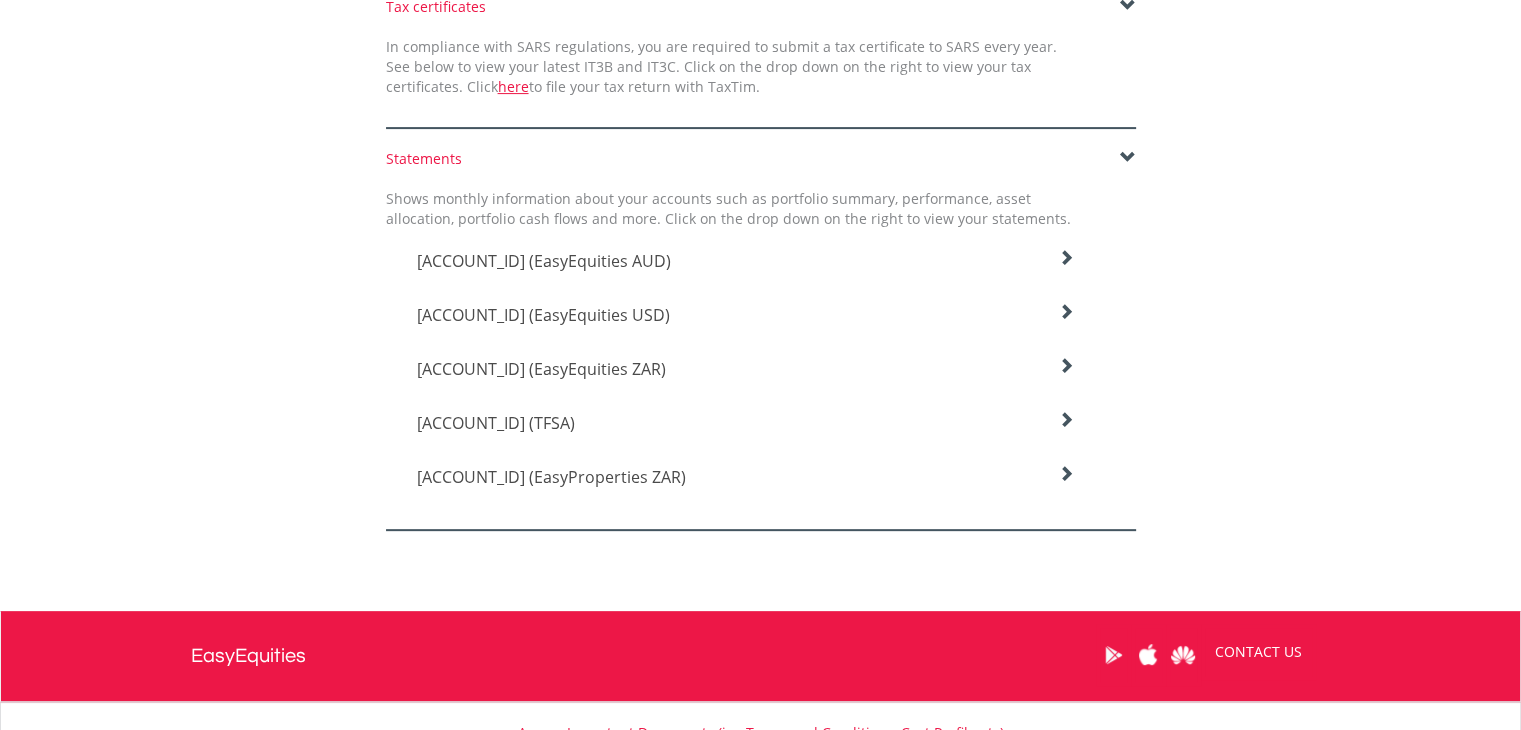 click at bounding box center (1066, 258) 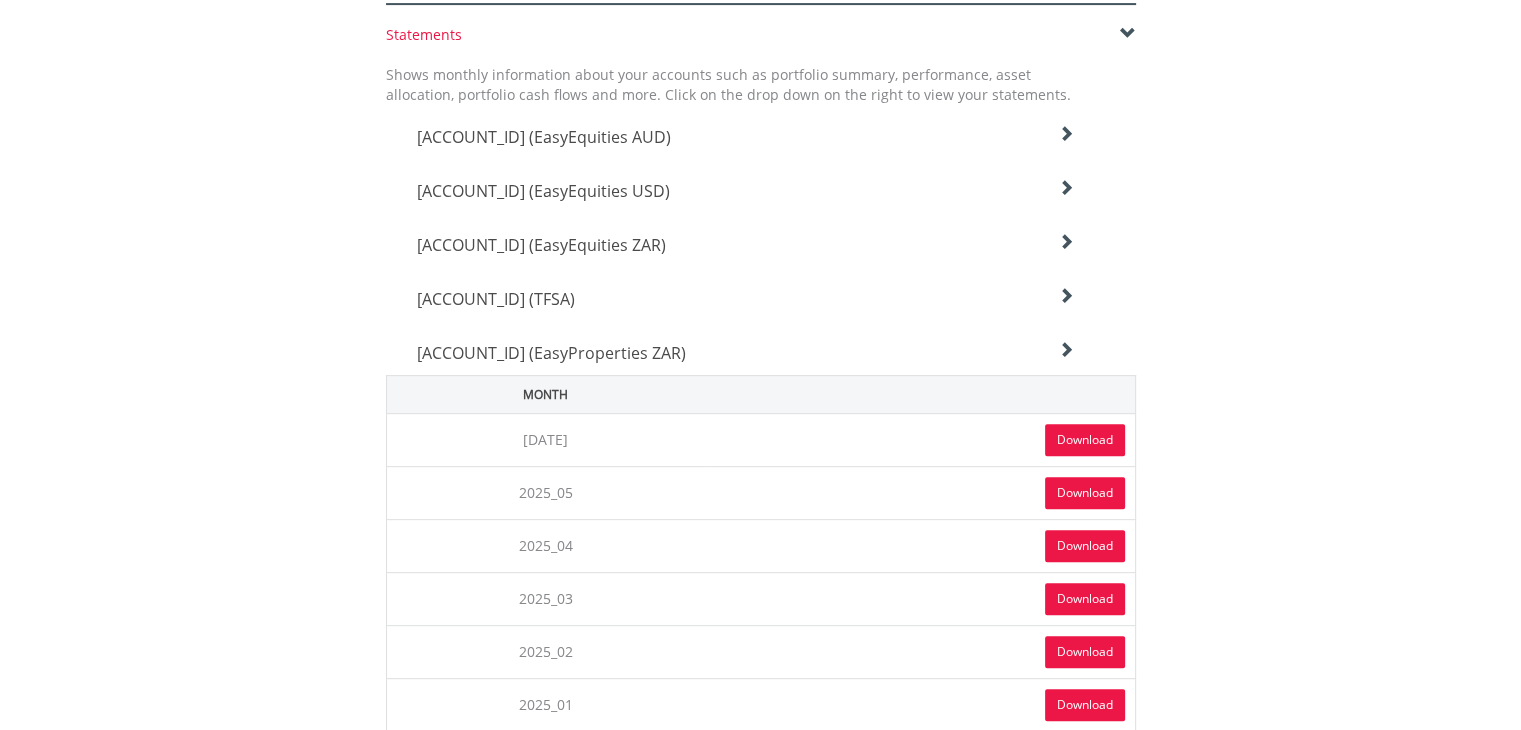 scroll, scrollTop: 708, scrollLeft: 0, axis: vertical 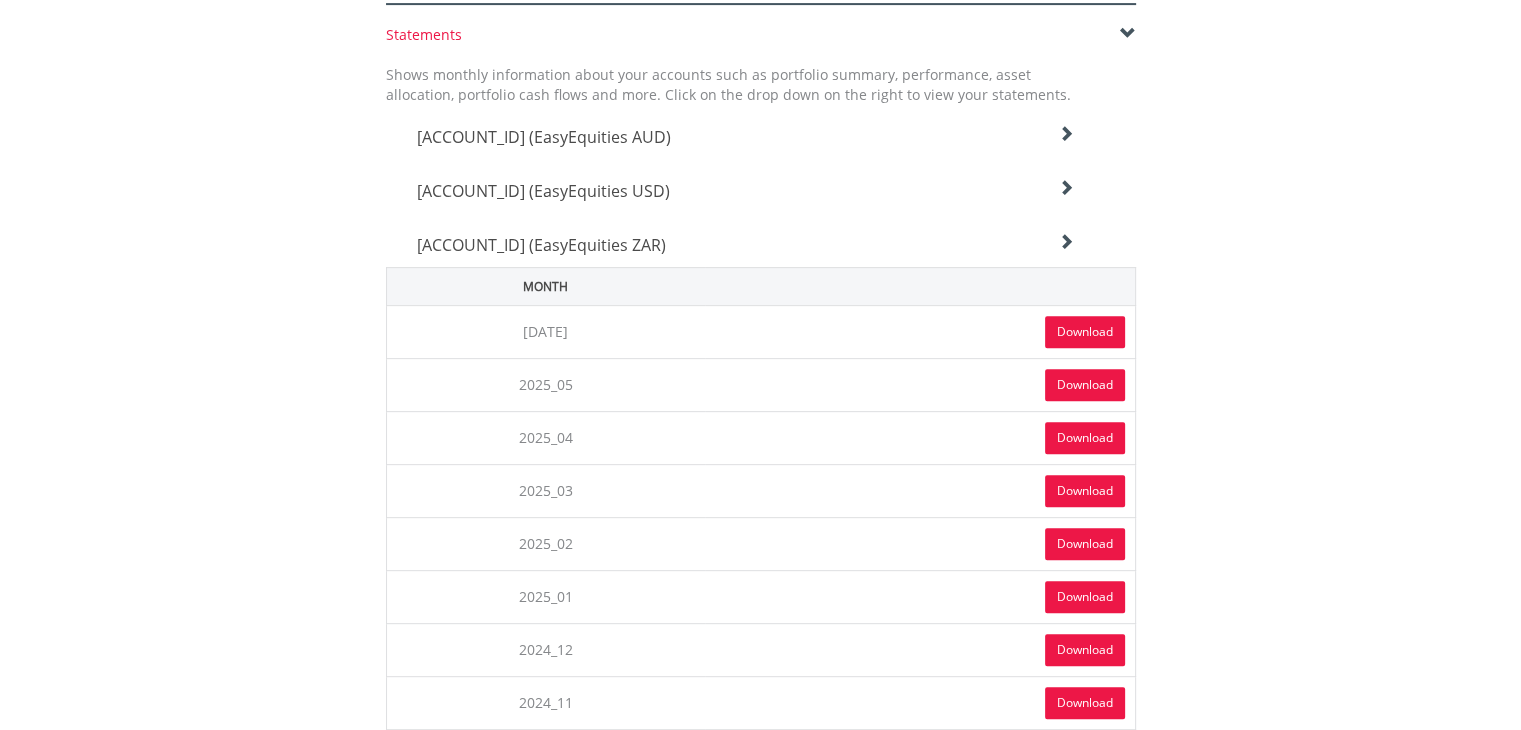 click on "Download" at bounding box center [1085, 332] 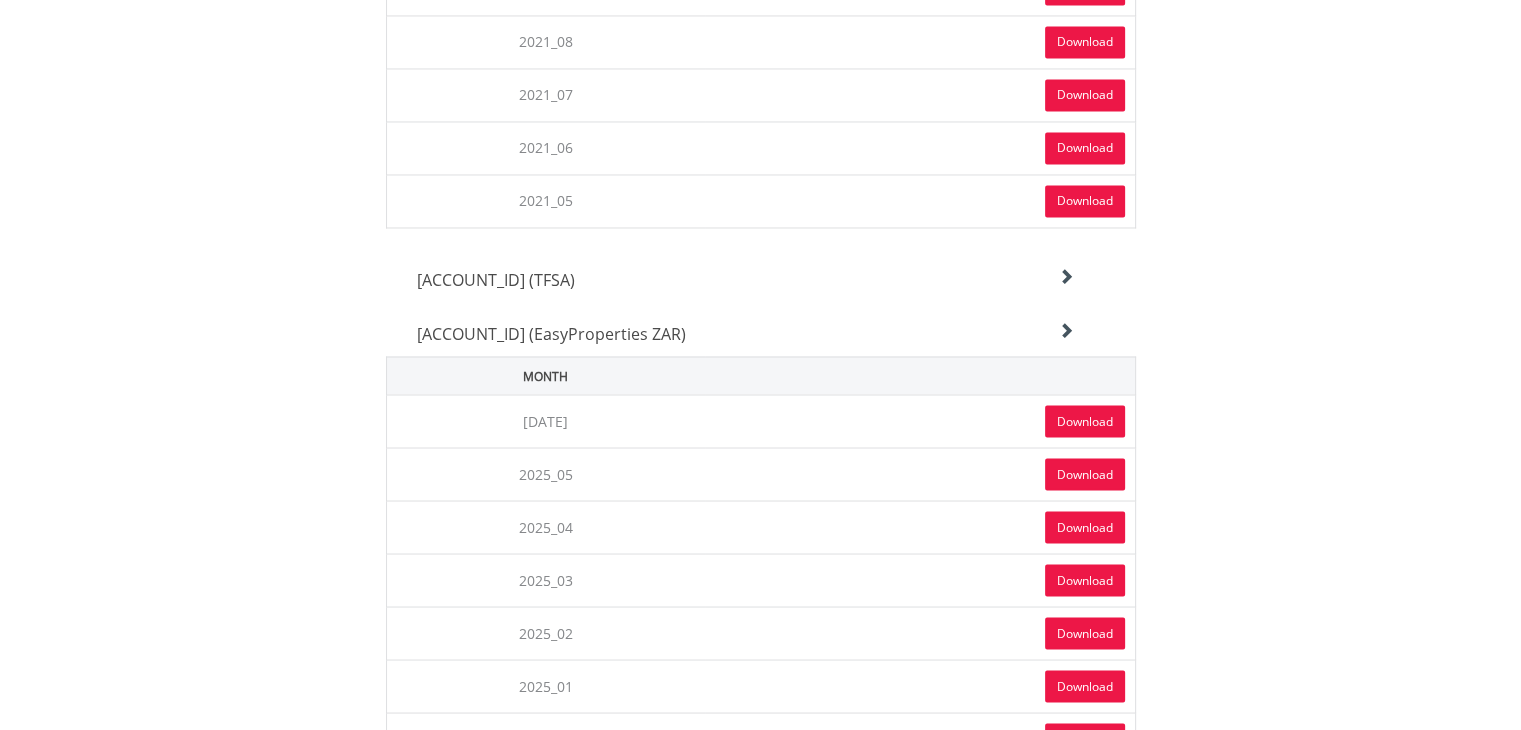 scroll, scrollTop: 3438, scrollLeft: 0, axis: vertical 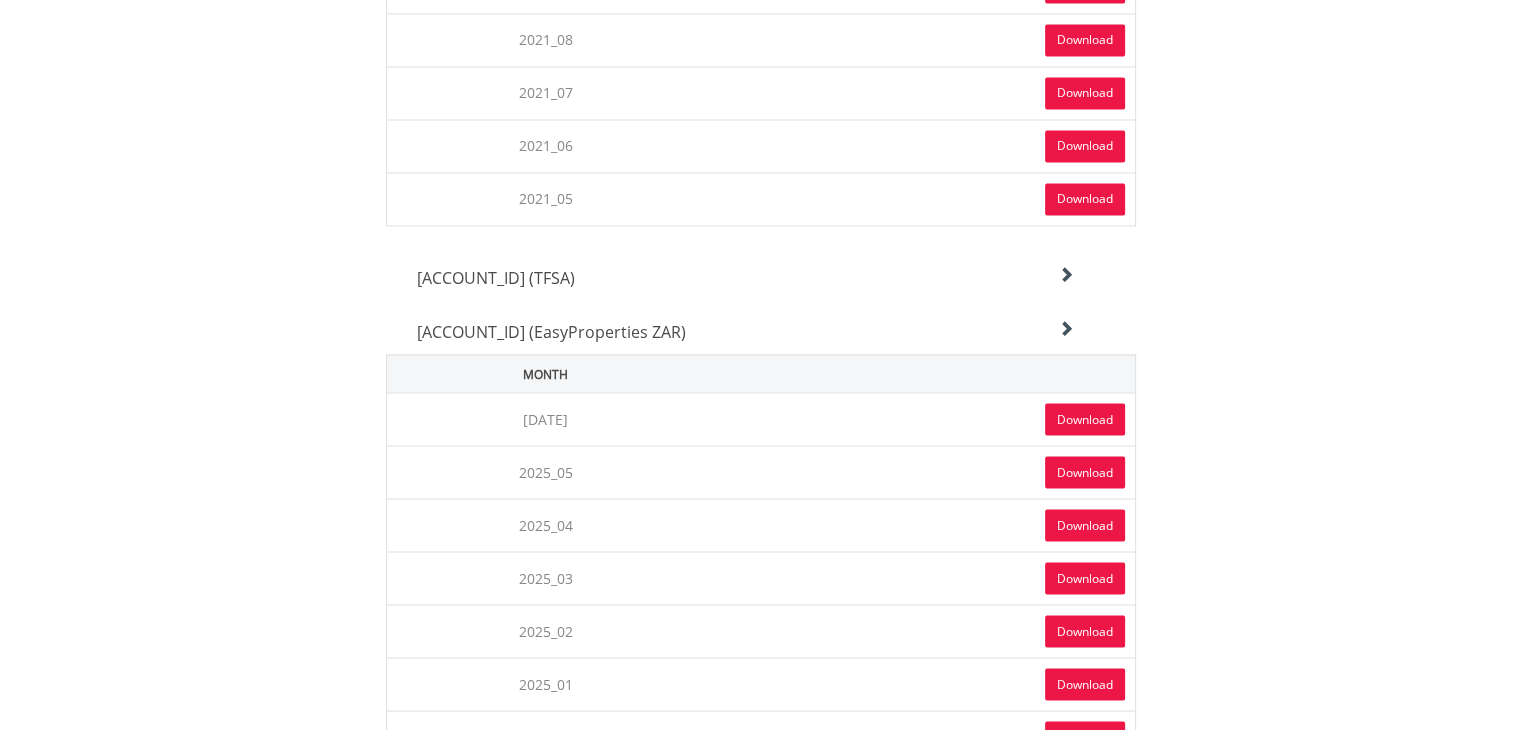 click at bounding box center (1066, -2596) 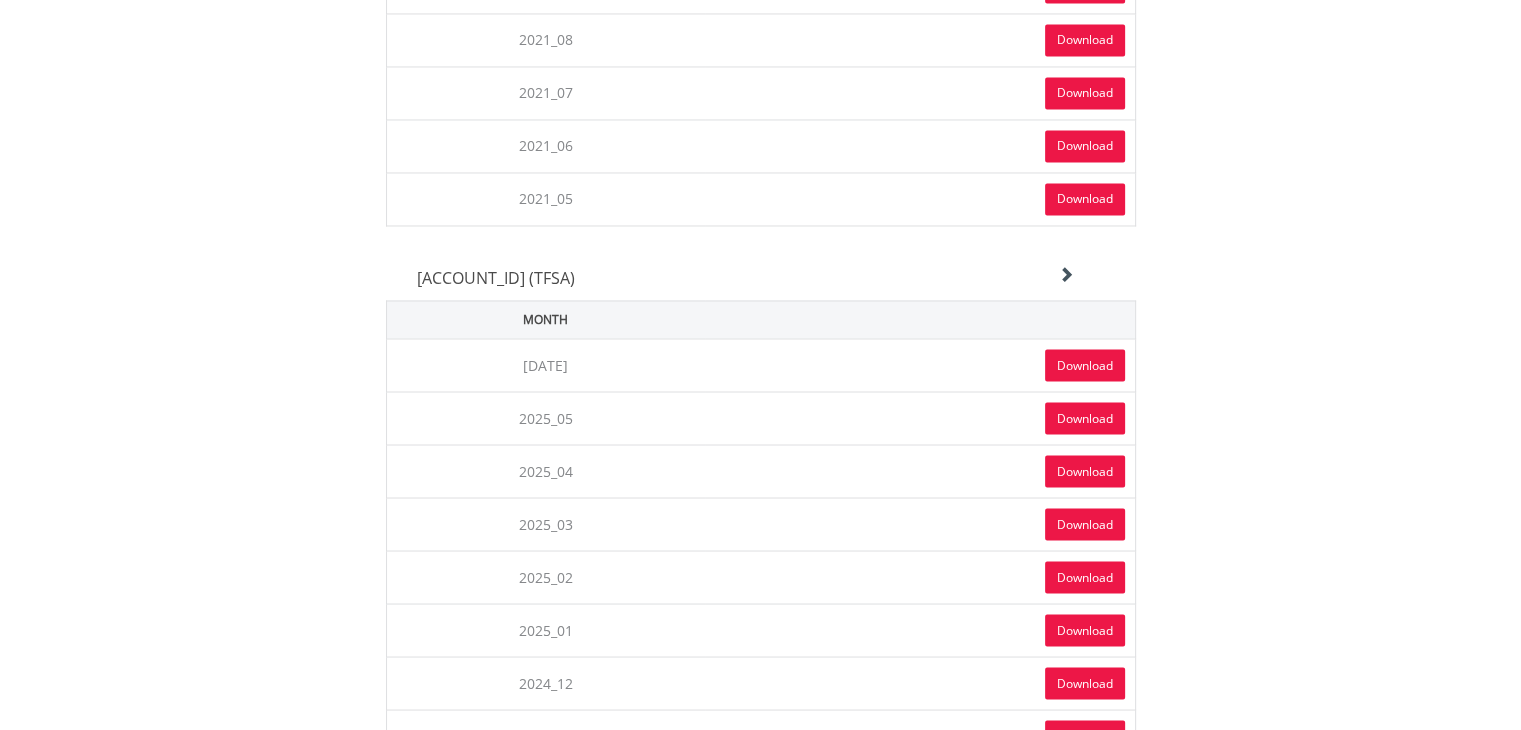 click on "Download" at bounding box center [1085, 365] 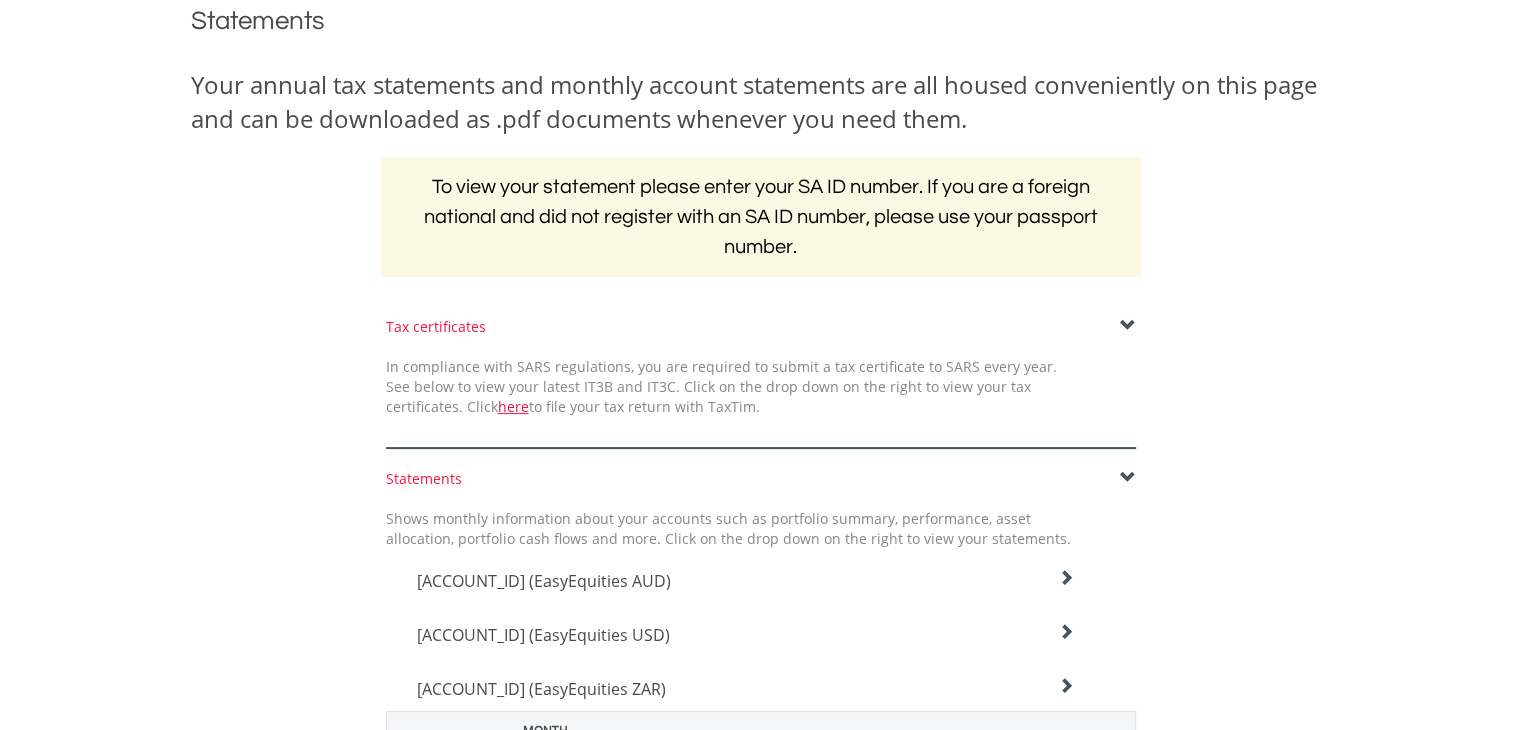 scroll, scrollTop: 0, scrollLeft: 0, axis: both 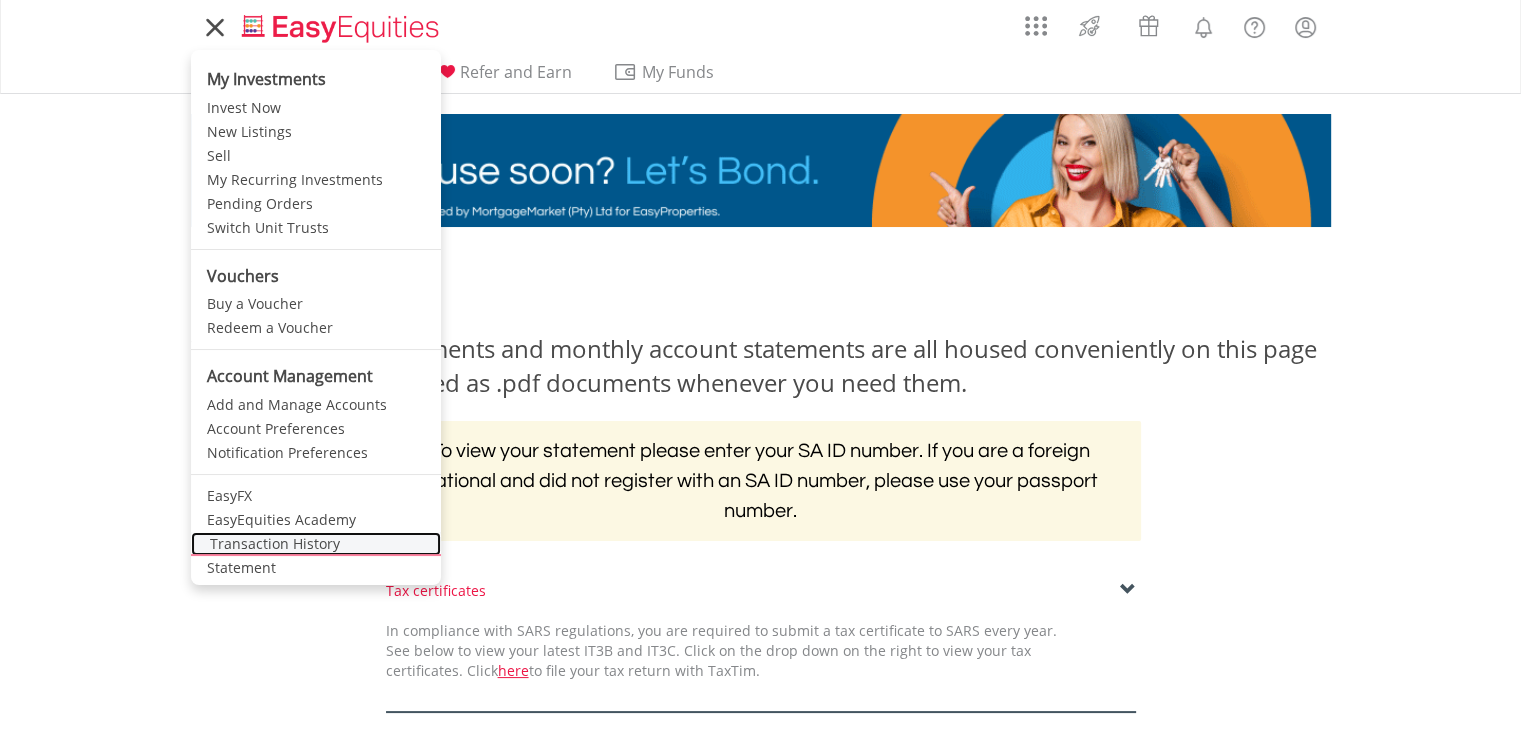 click on "Transaction History" at bounding box center (316, 544) 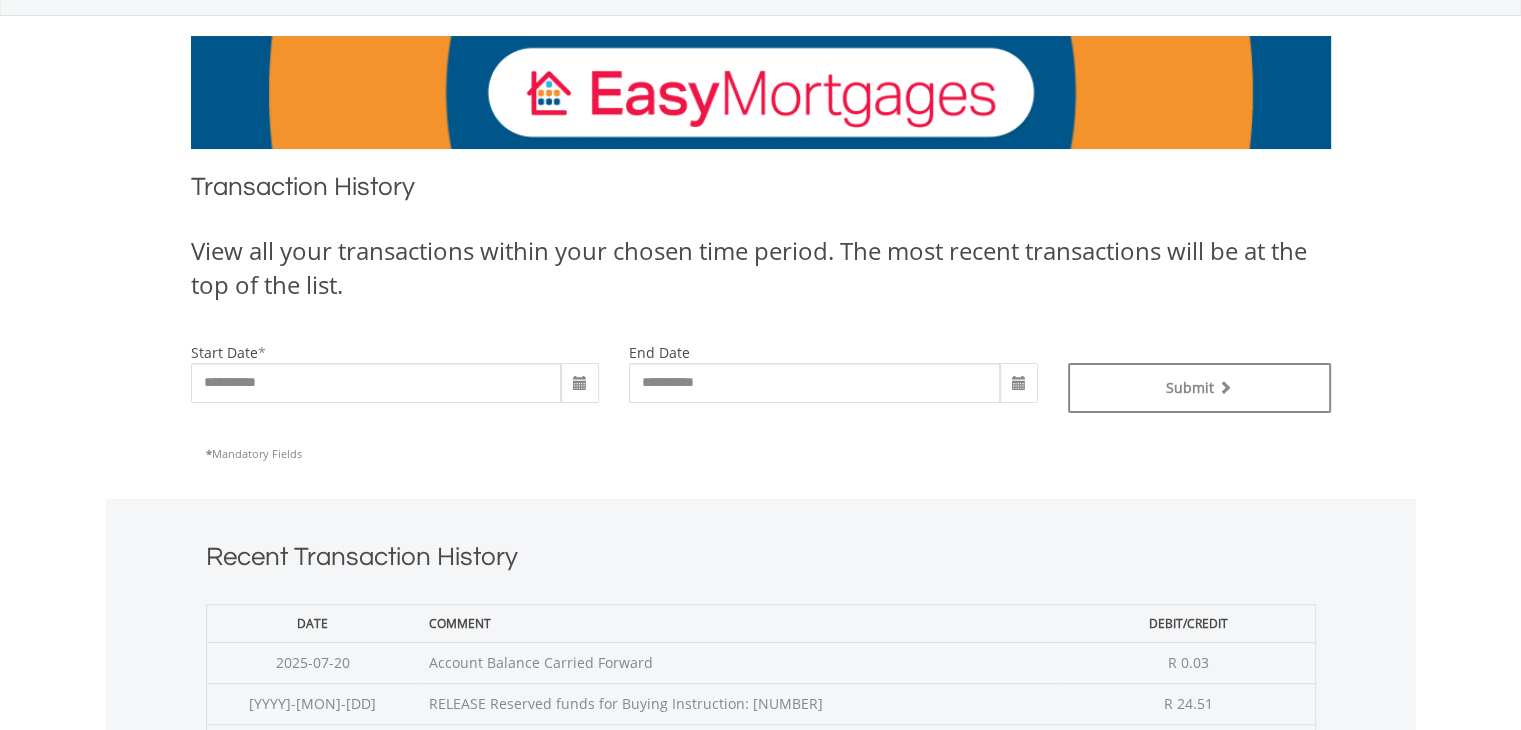 scroll, scrollTop: 267, scrollLeft: 0, axis: vertical 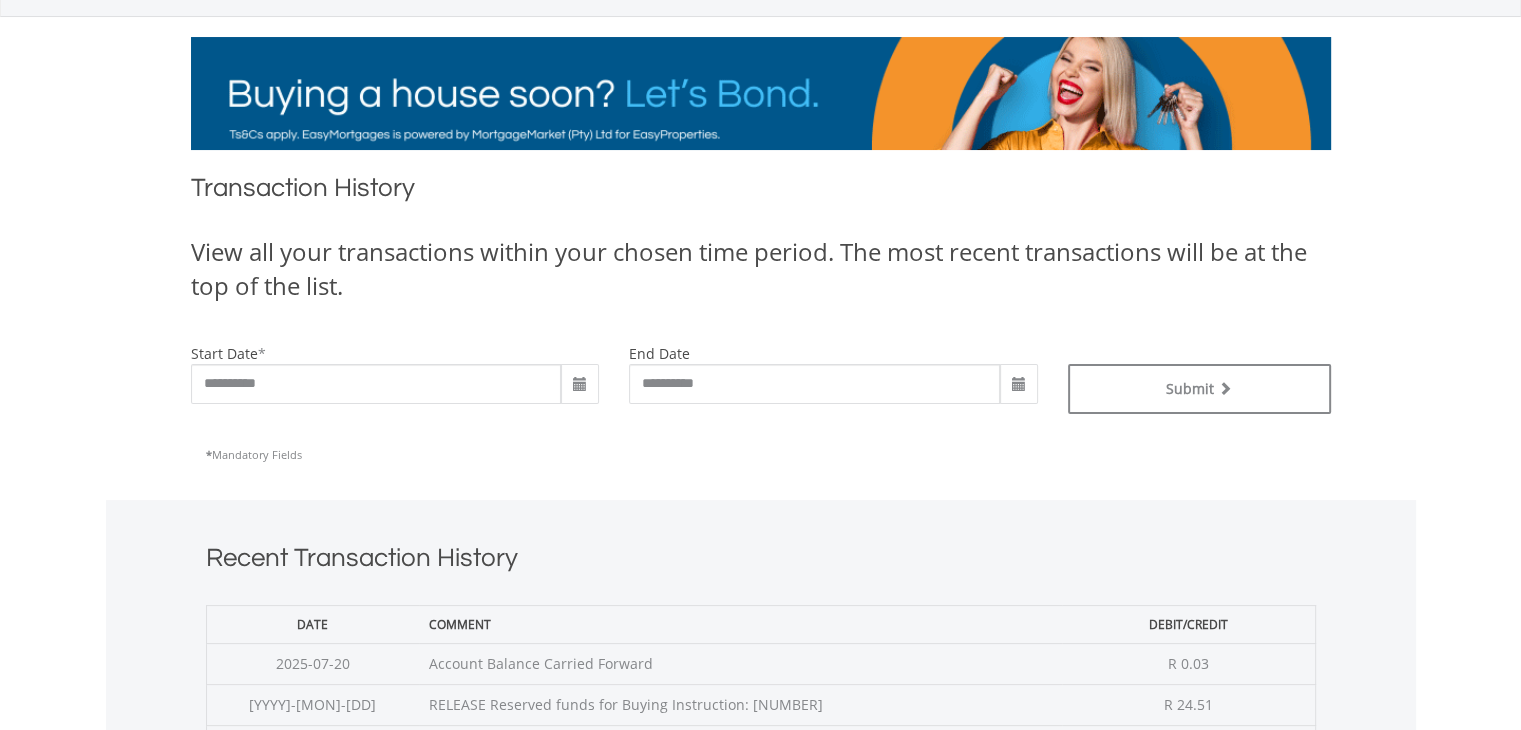 click at bounding box center (580, 385) 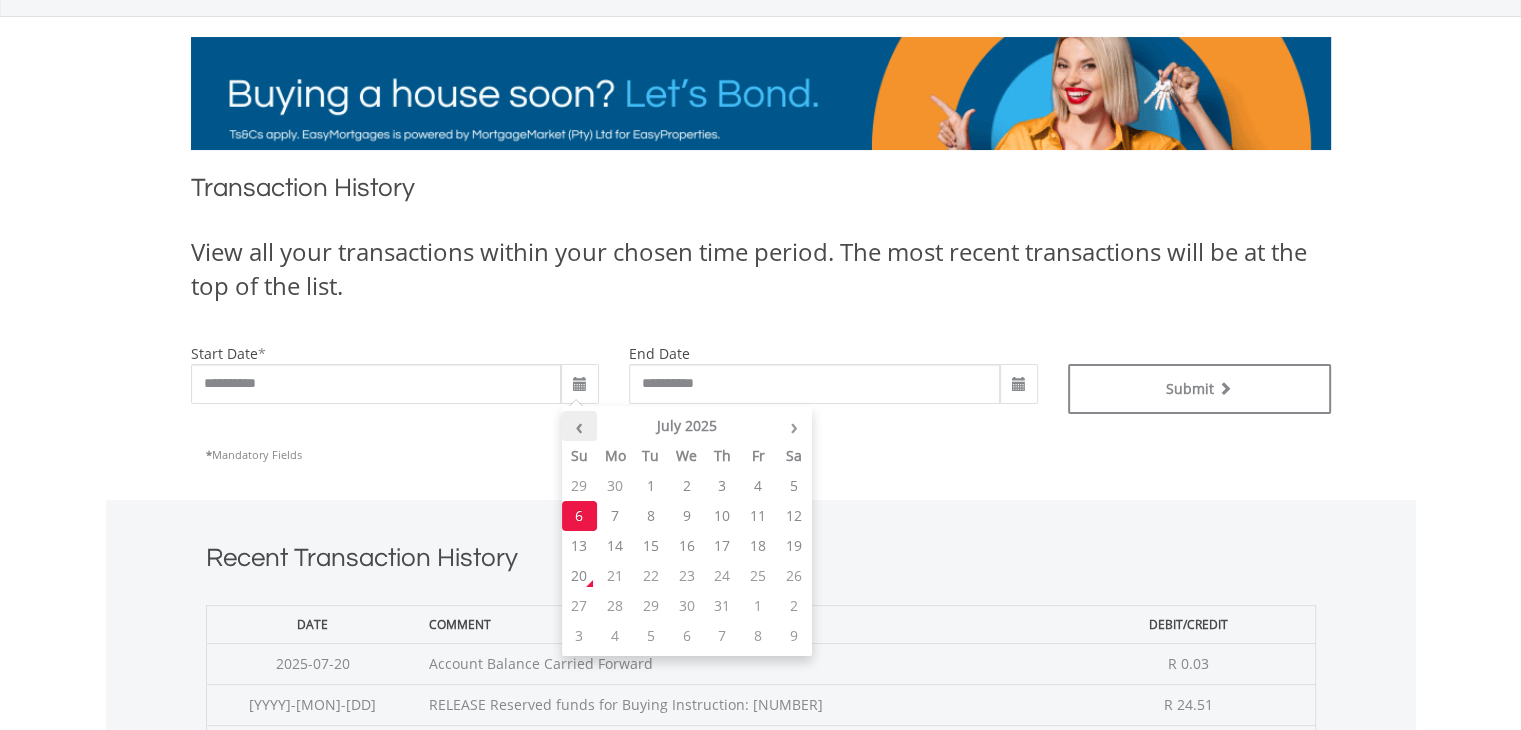 click on "‹" at bounding box center (580, 426) 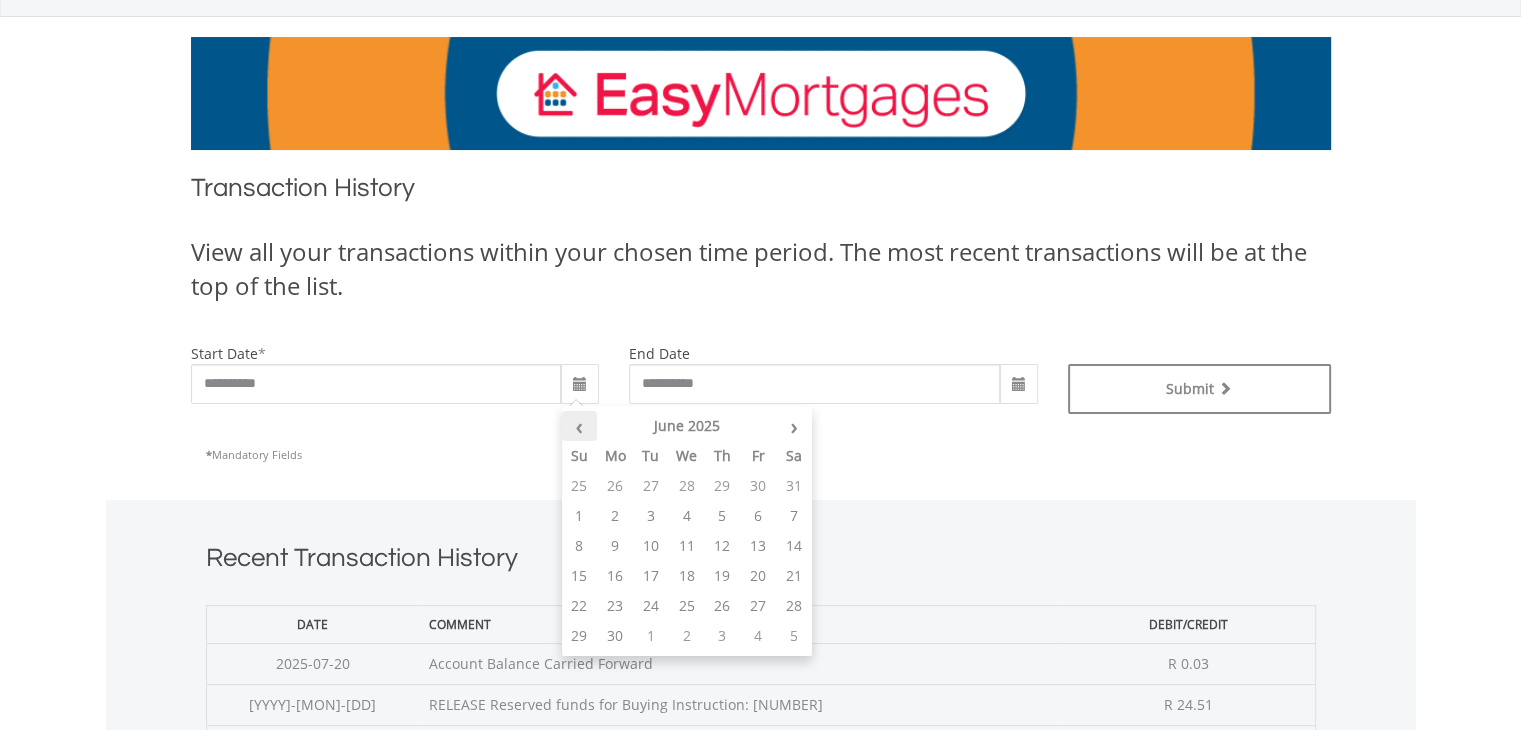 click on "‹" at bounding box center (580, 426) 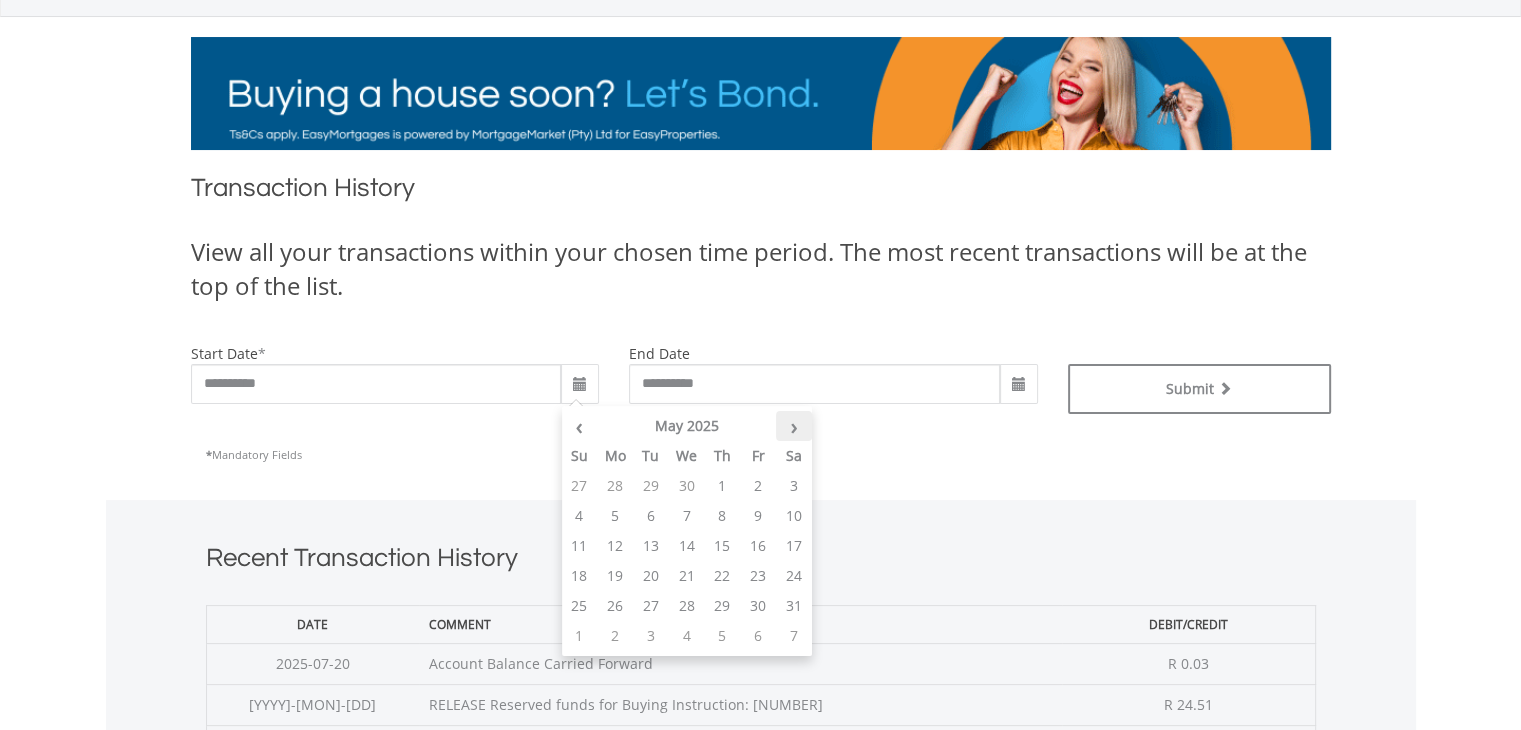 click on "›" at bounding box center (794, 426) 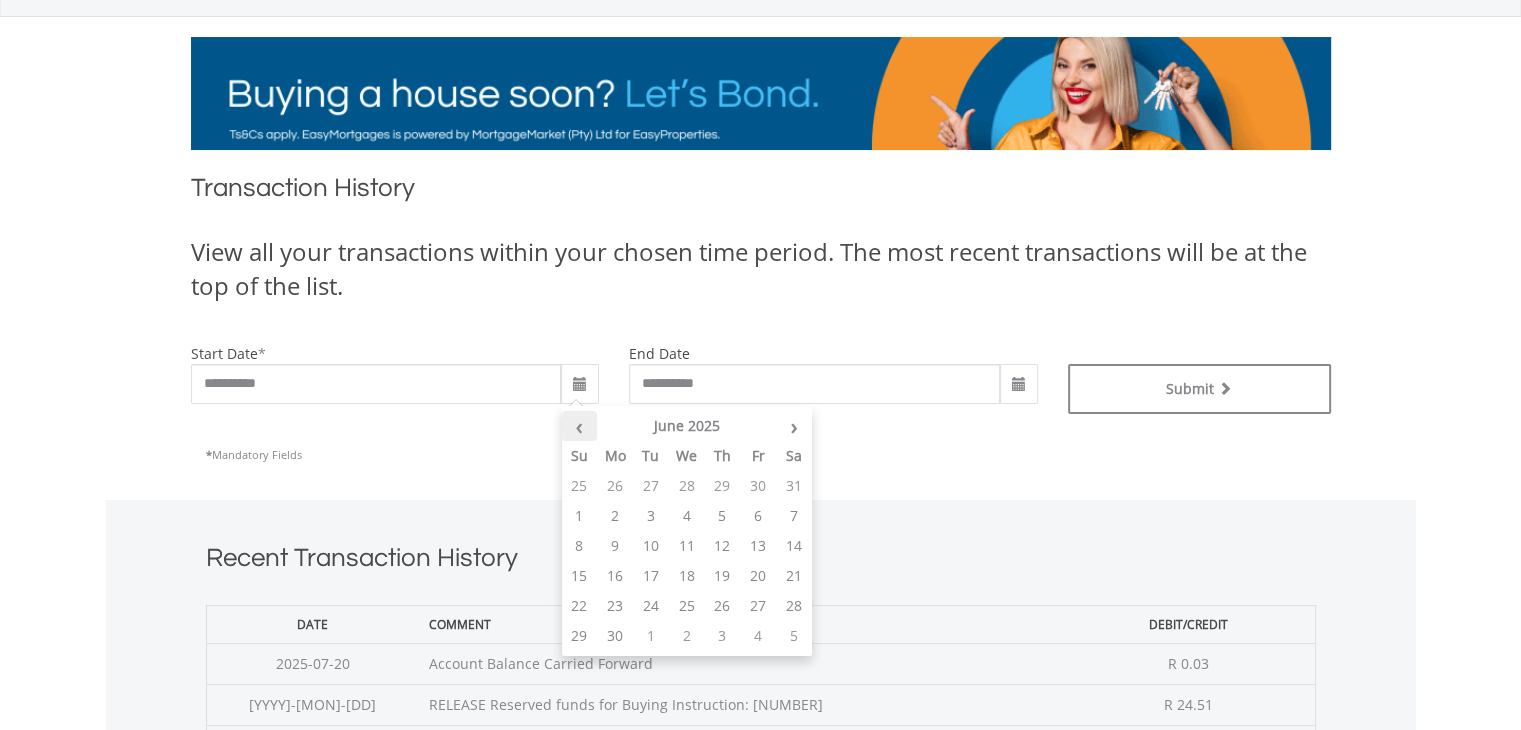 click on "‹" at bounding box center [580, 426] 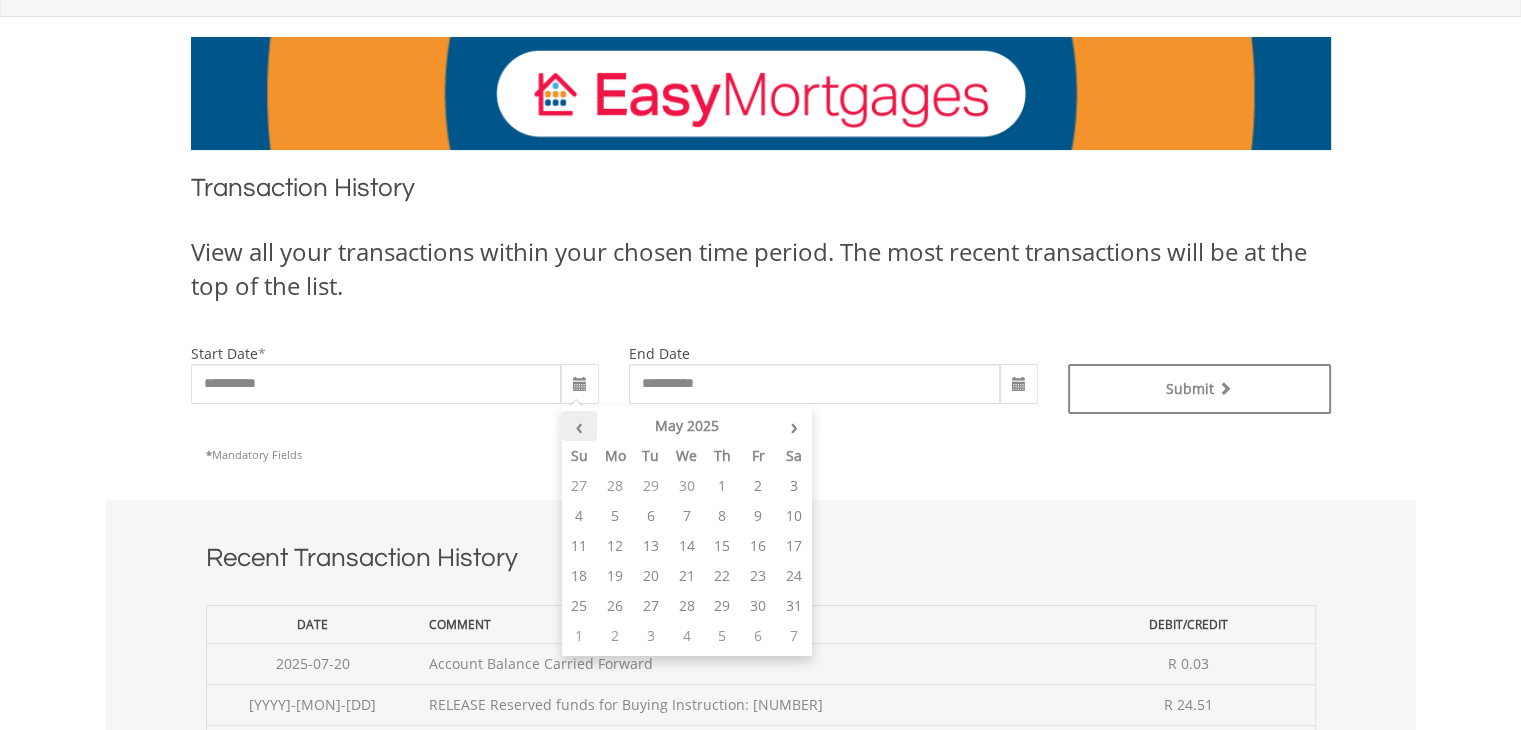 click on "‹" at bounding box center (580, 426) 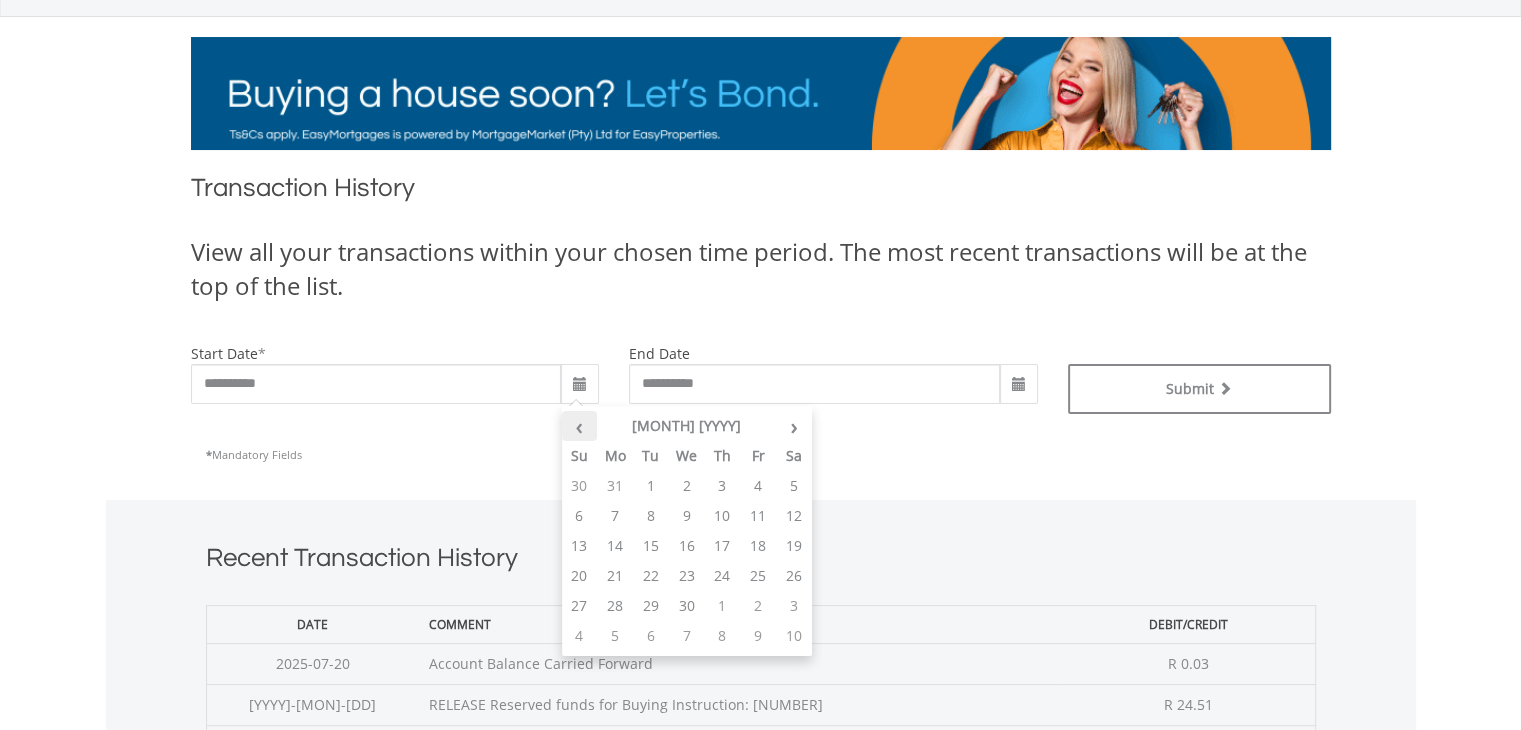click on "‹" at bounding box center (580, 426) 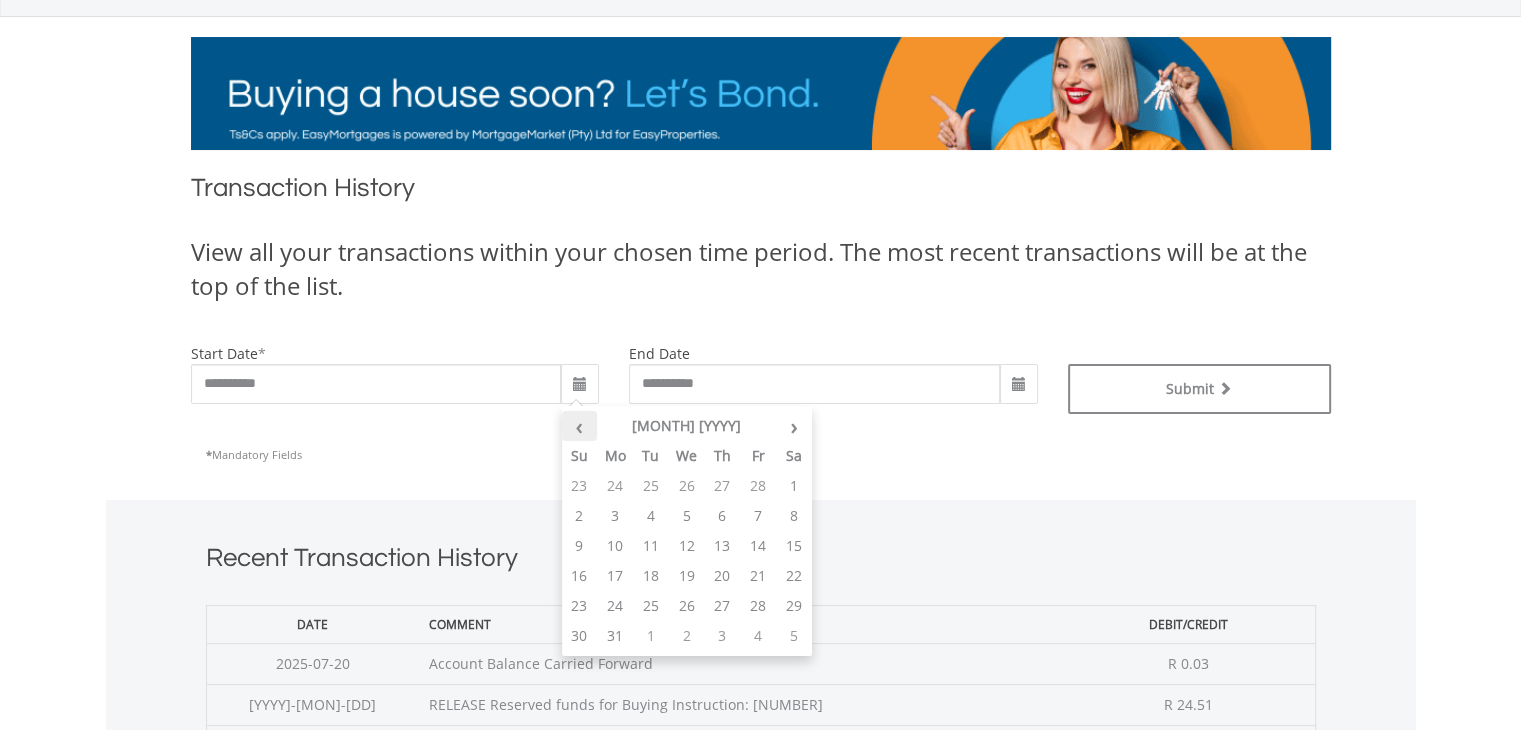 click on "‹" at bounding box center [580, 426] 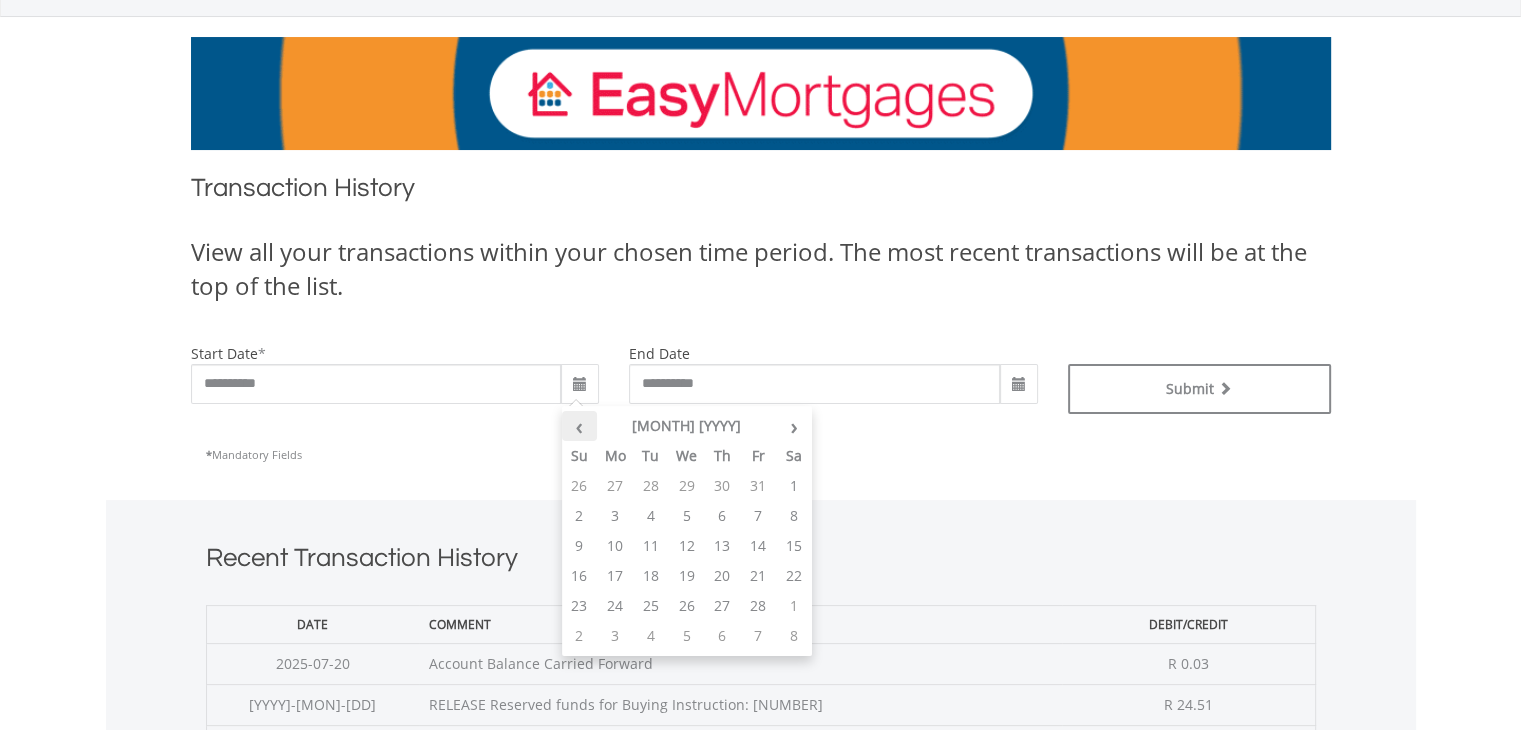 click on "‹" at bounding box center [580, 426] 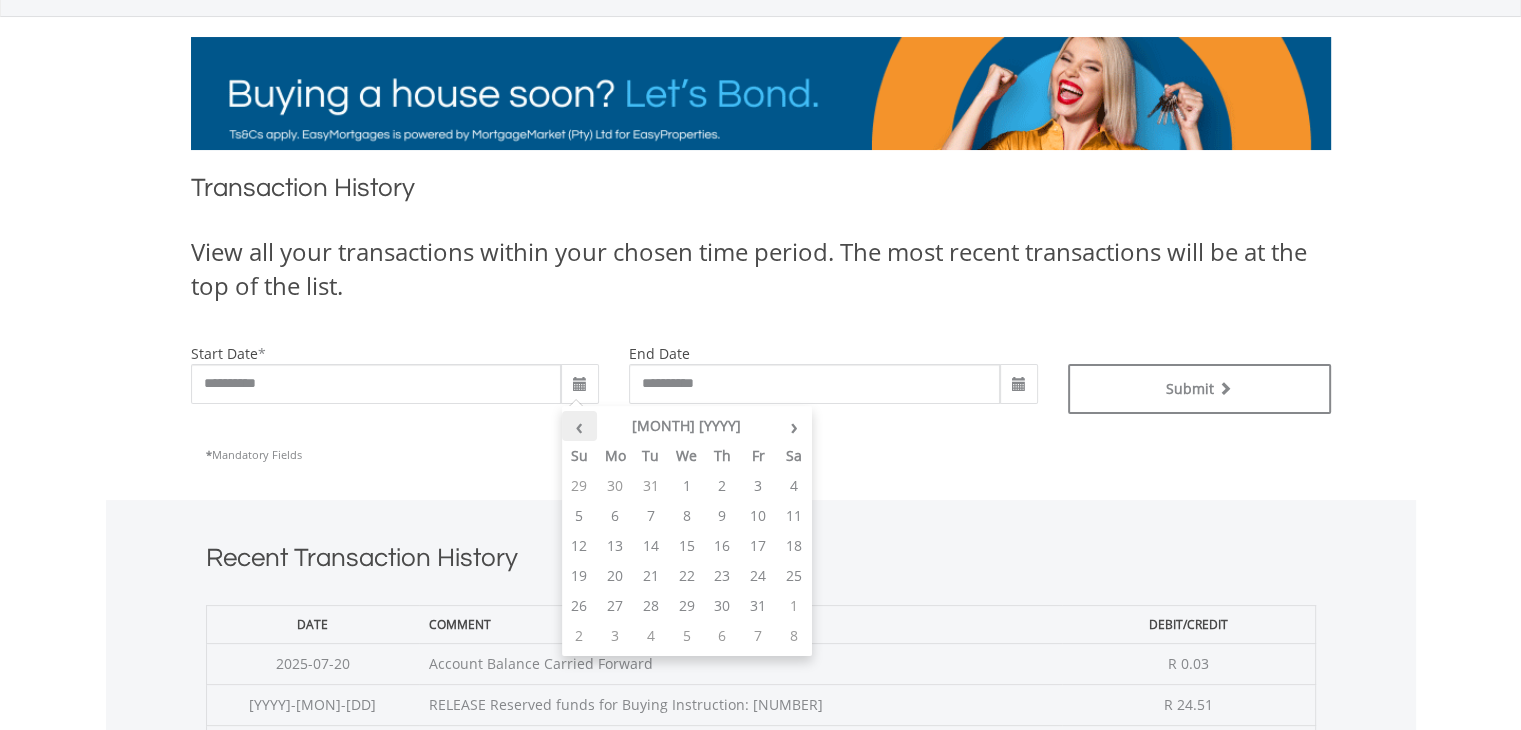click on "‹" at bounding box center [580, 426] 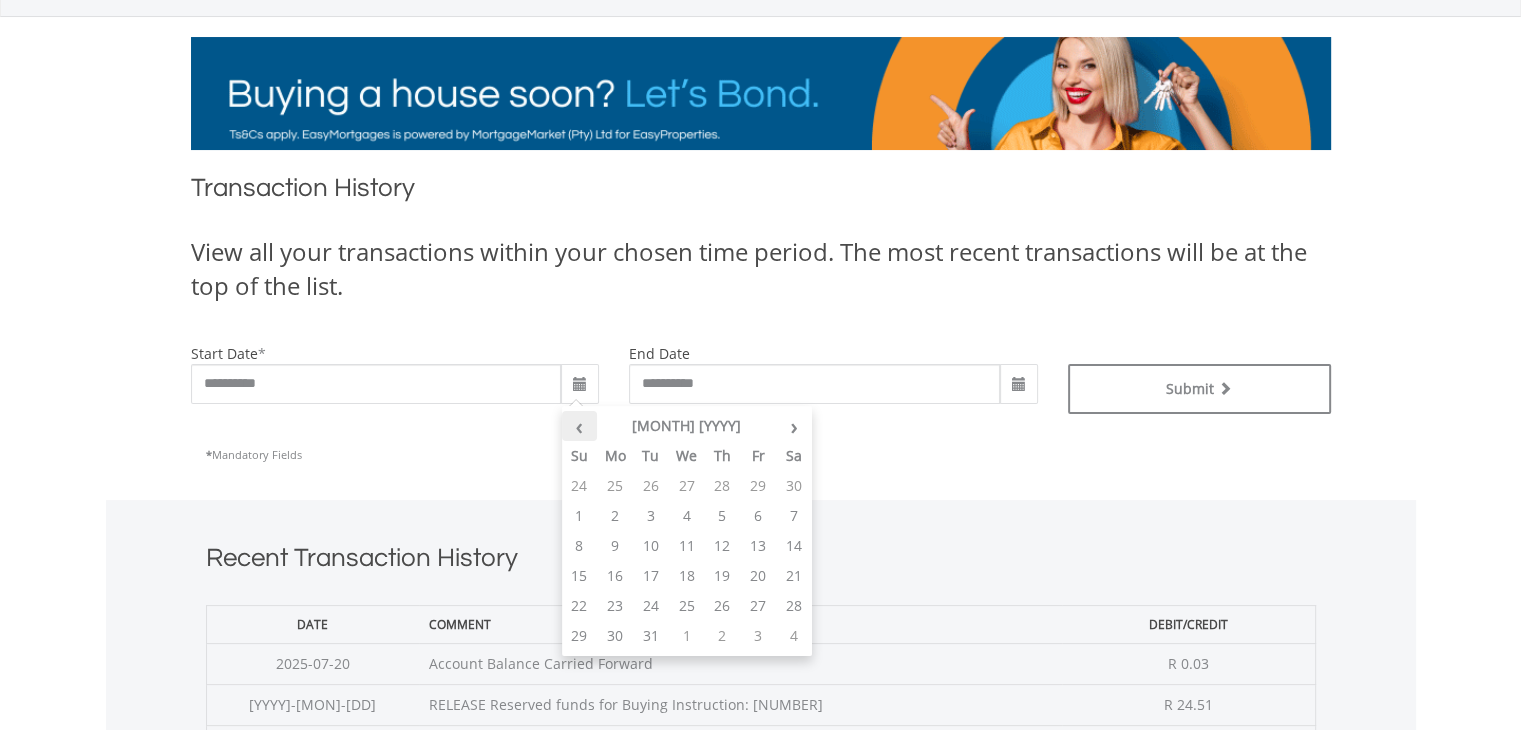 click on "‹" at bounding box center (580, 426) 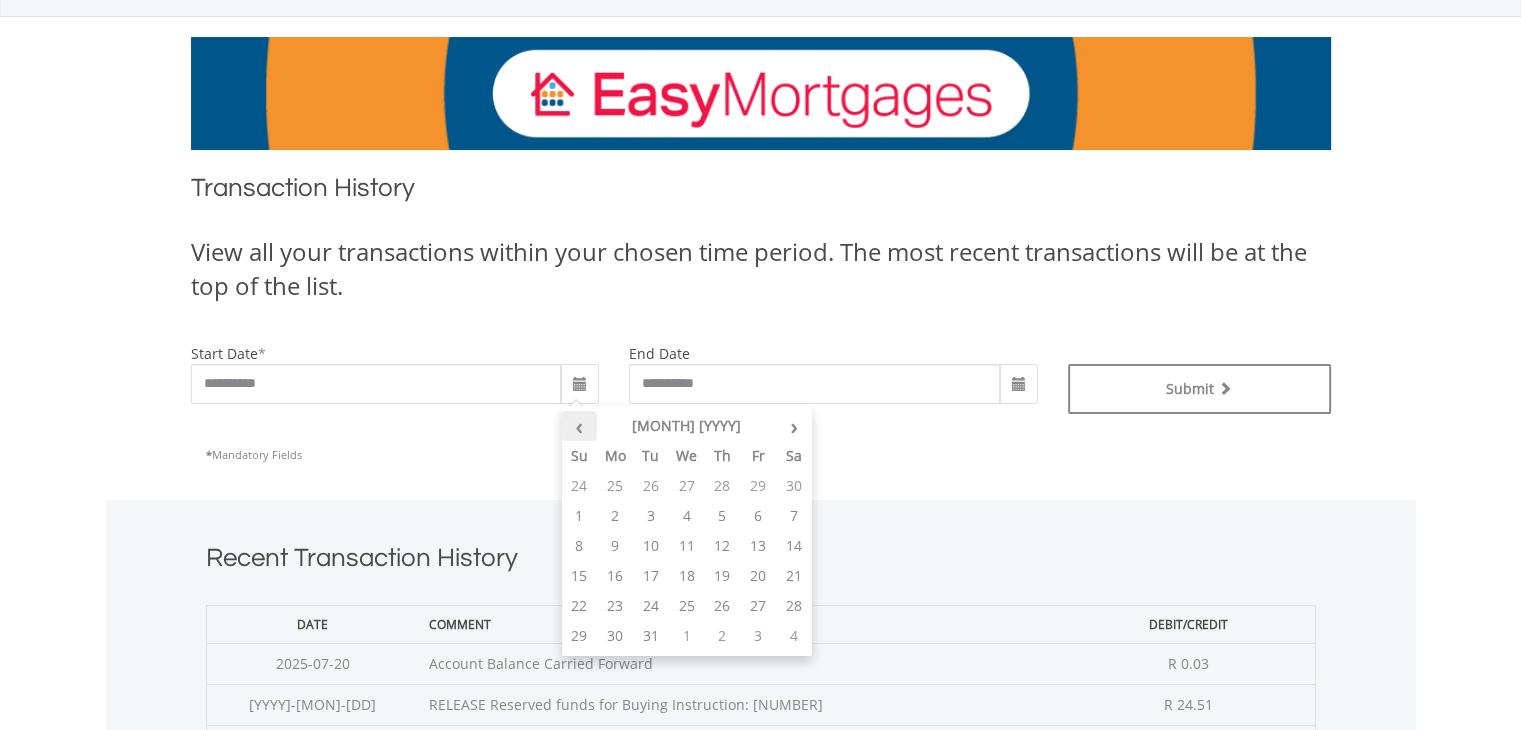 click on "‹" at bounding box center (580, 426) 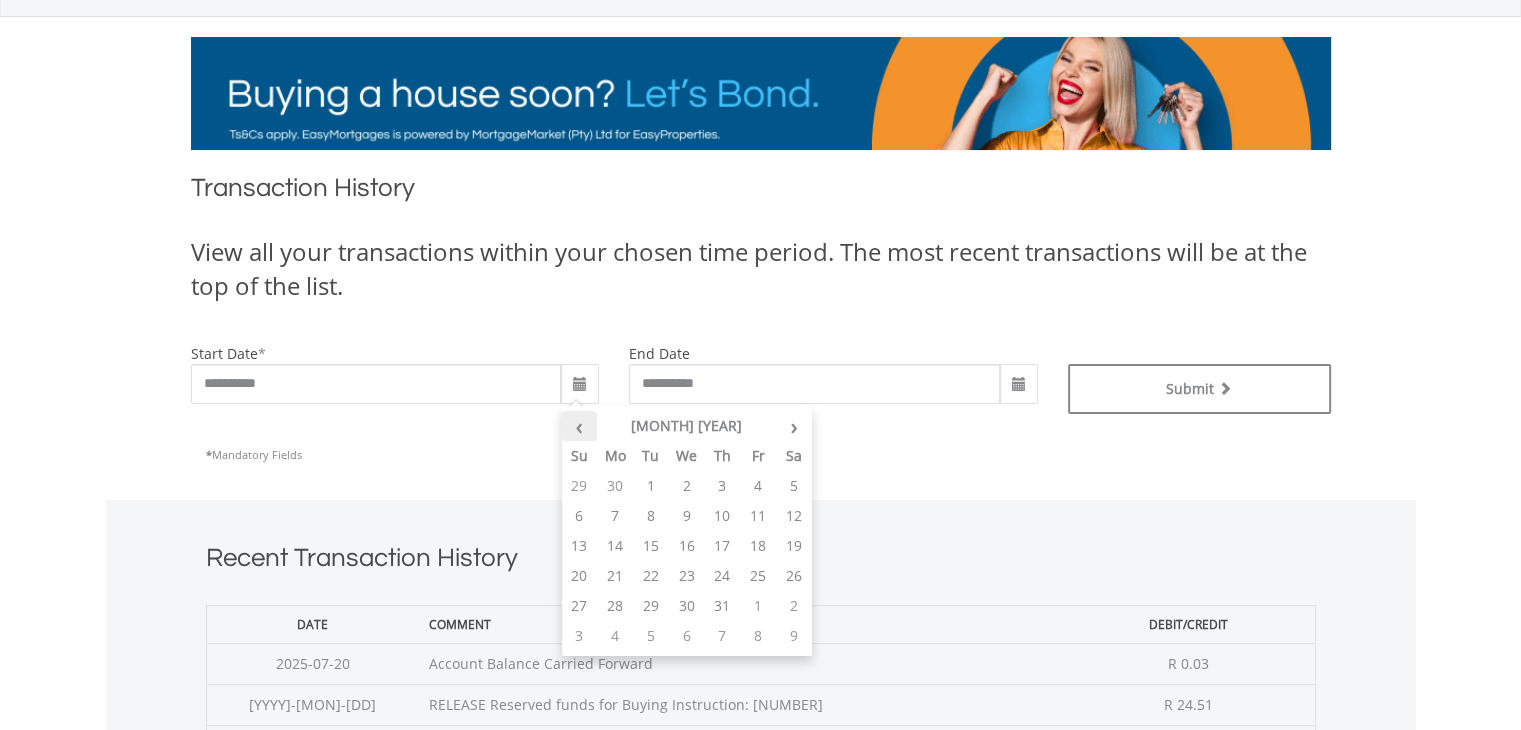 click on "‹" at bounding box center [580, 426] 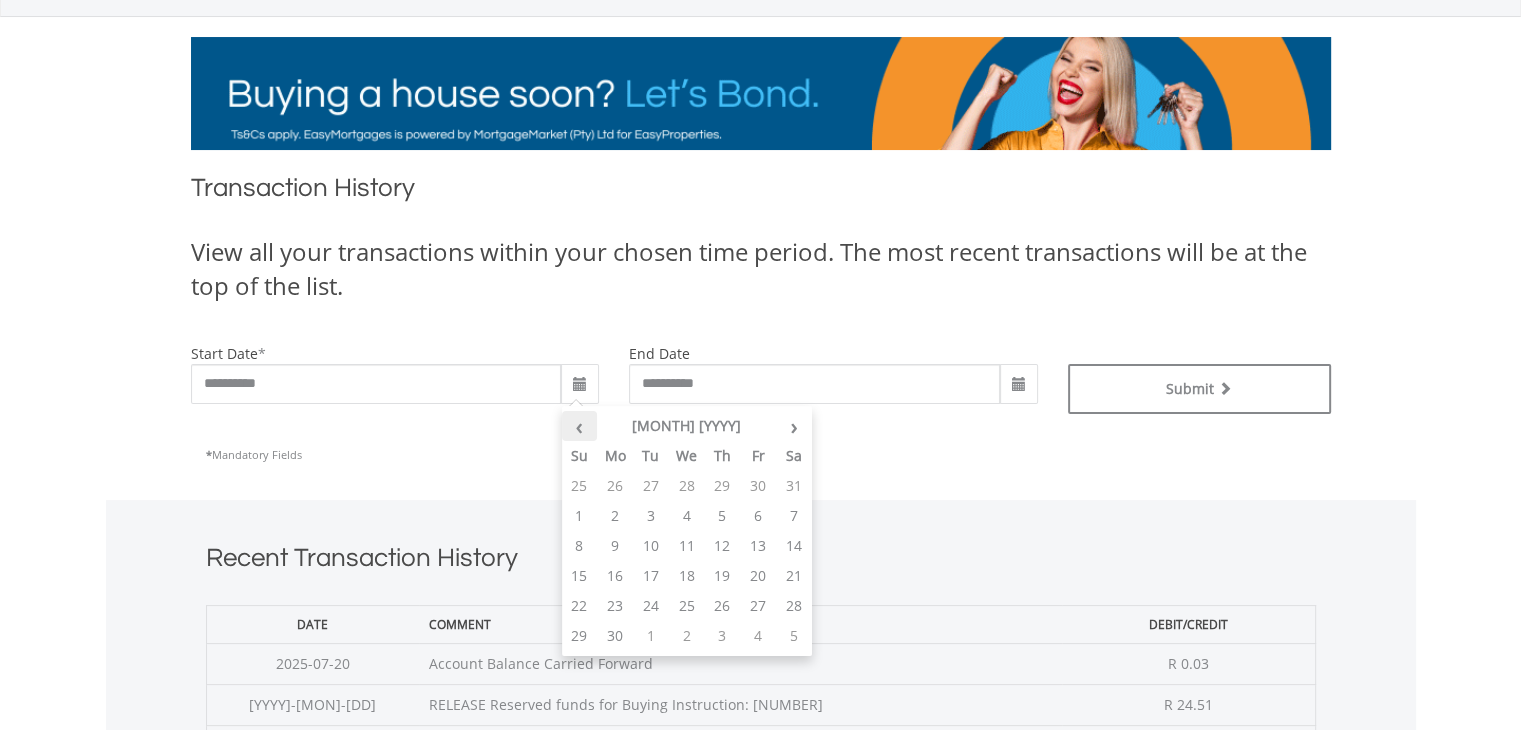 click on "‹" at bounding box center [580, 426] 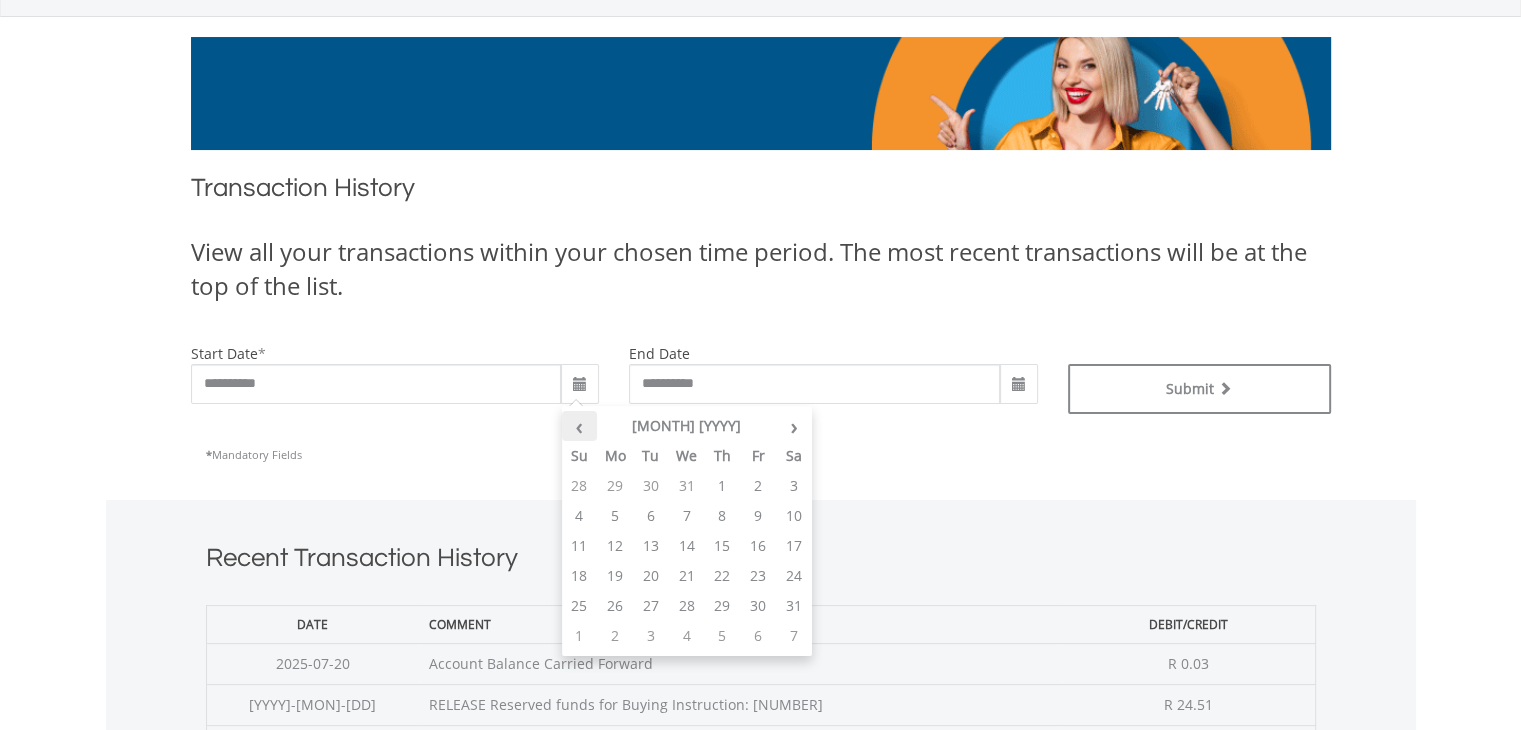 click on "‹" at bounding box center [580, 426] 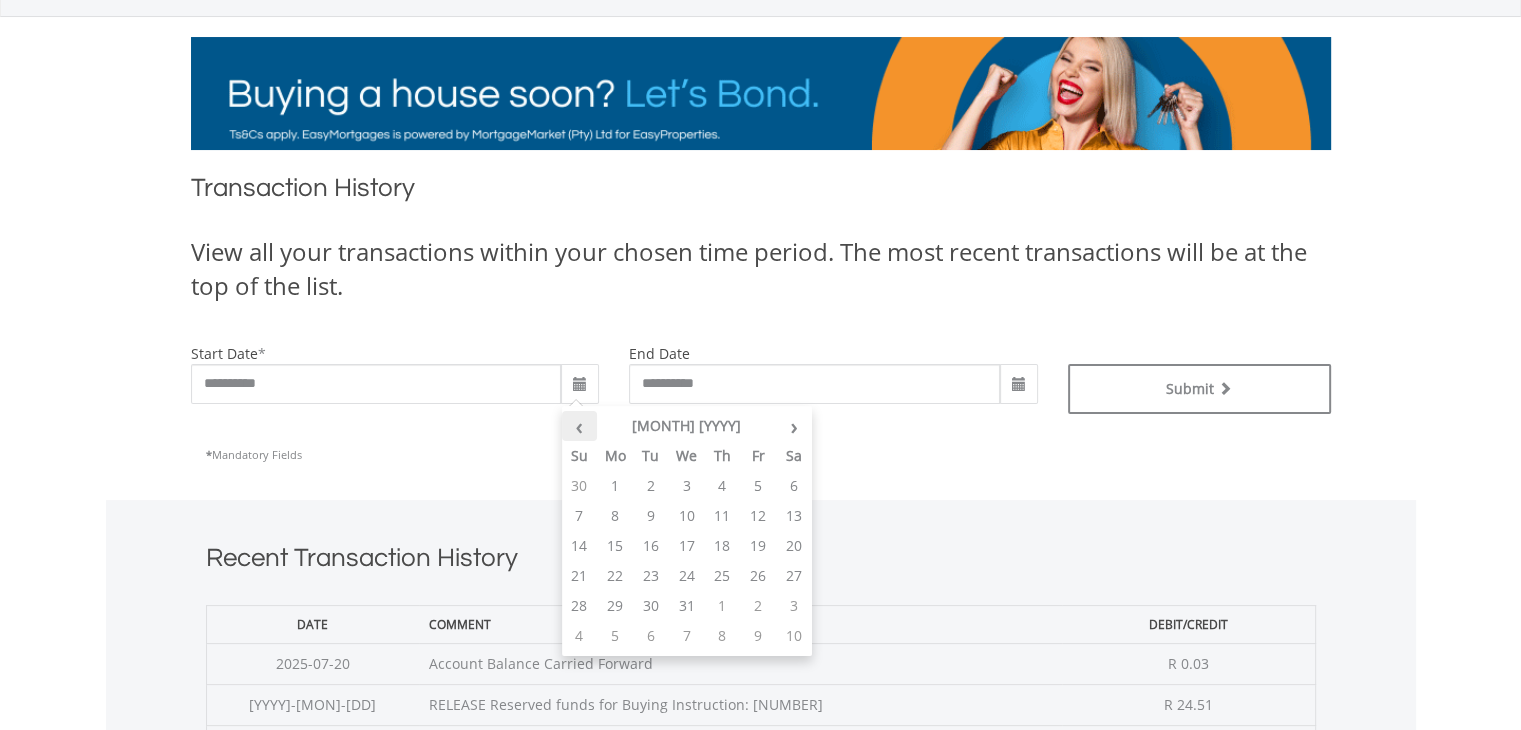 click on "‹" at bounding box center (580, 426) 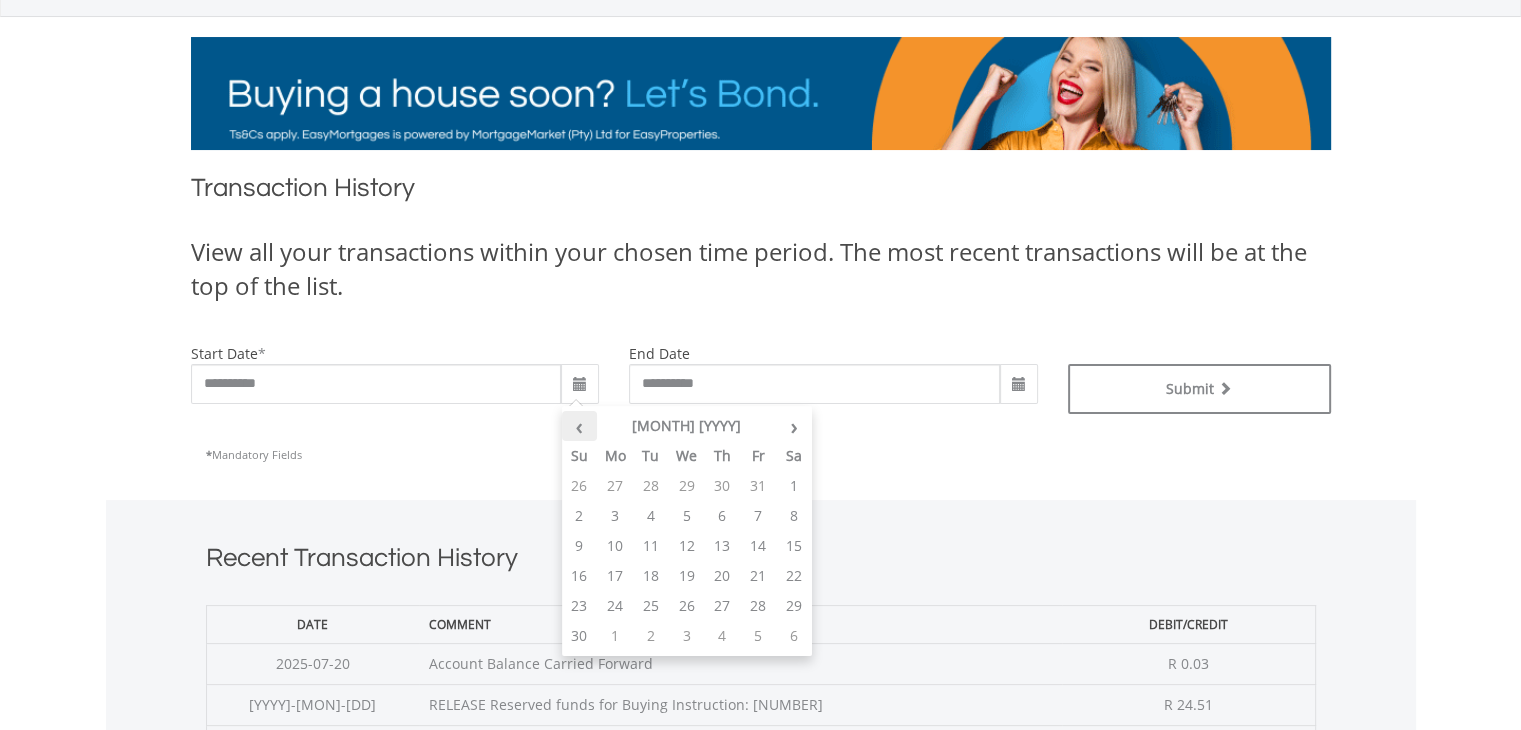 click on "‹" at bounding box center (580, 426) 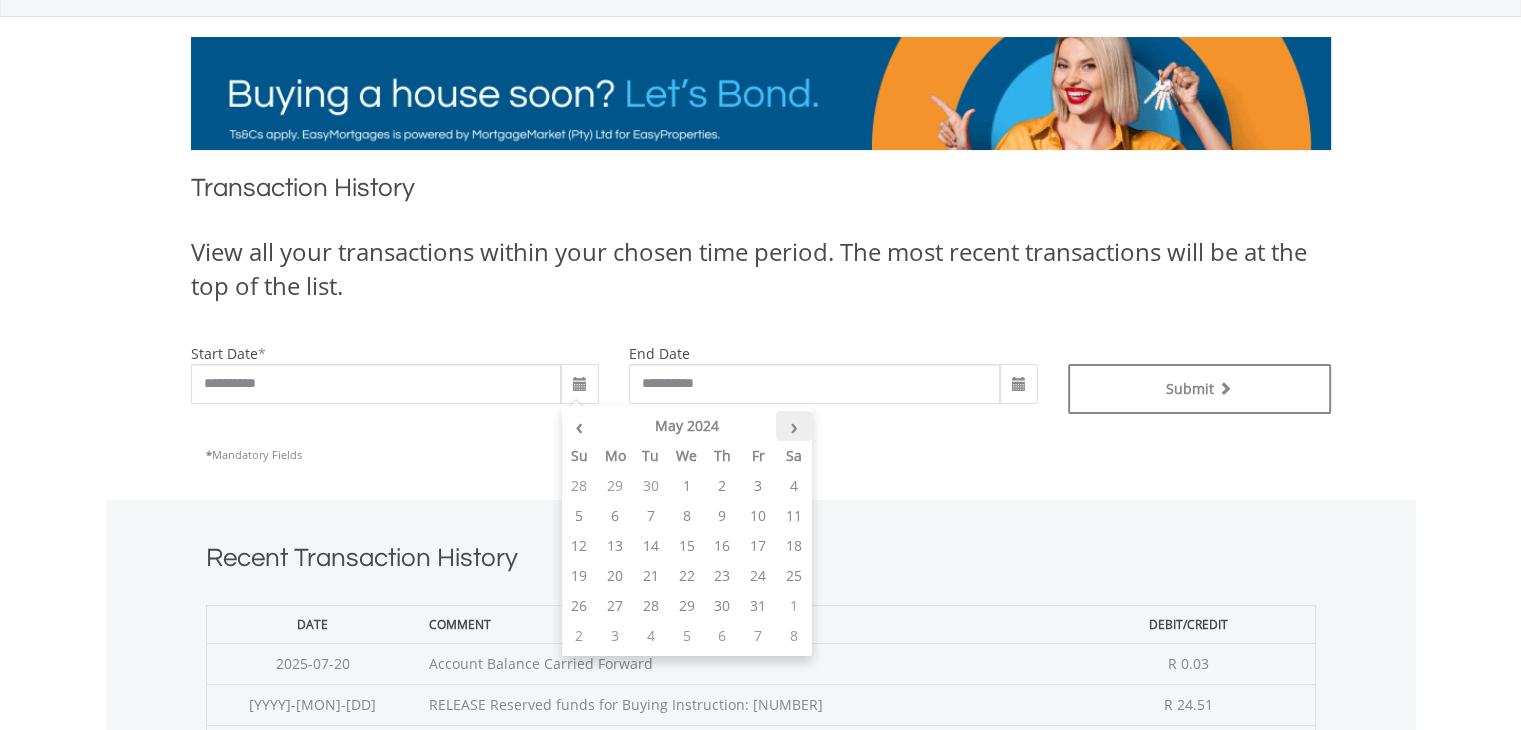 click on "›" at bounding box center (794, 426) 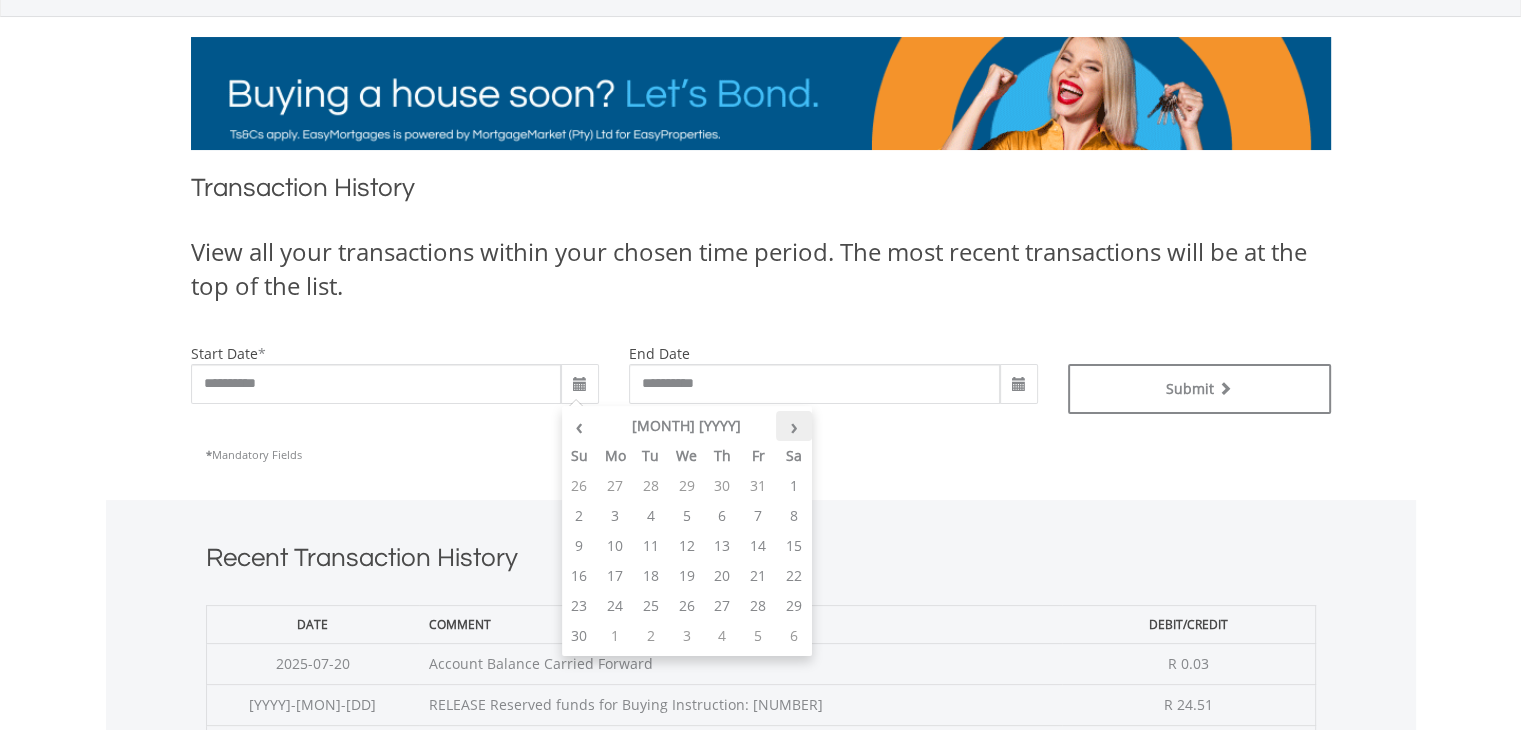 click on "›" at bounding box center (794, 426) 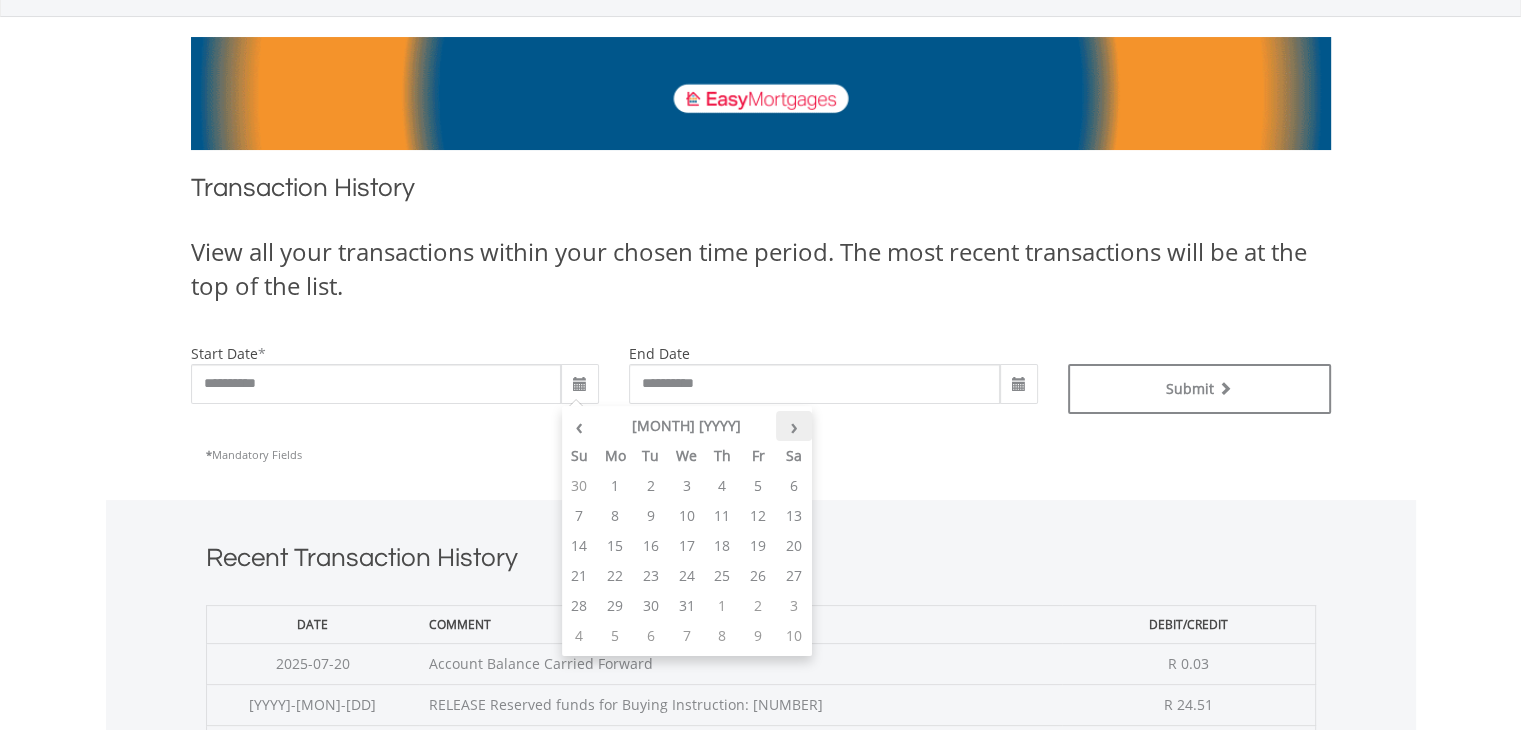 click on "›" at bounding box center [794, 426] 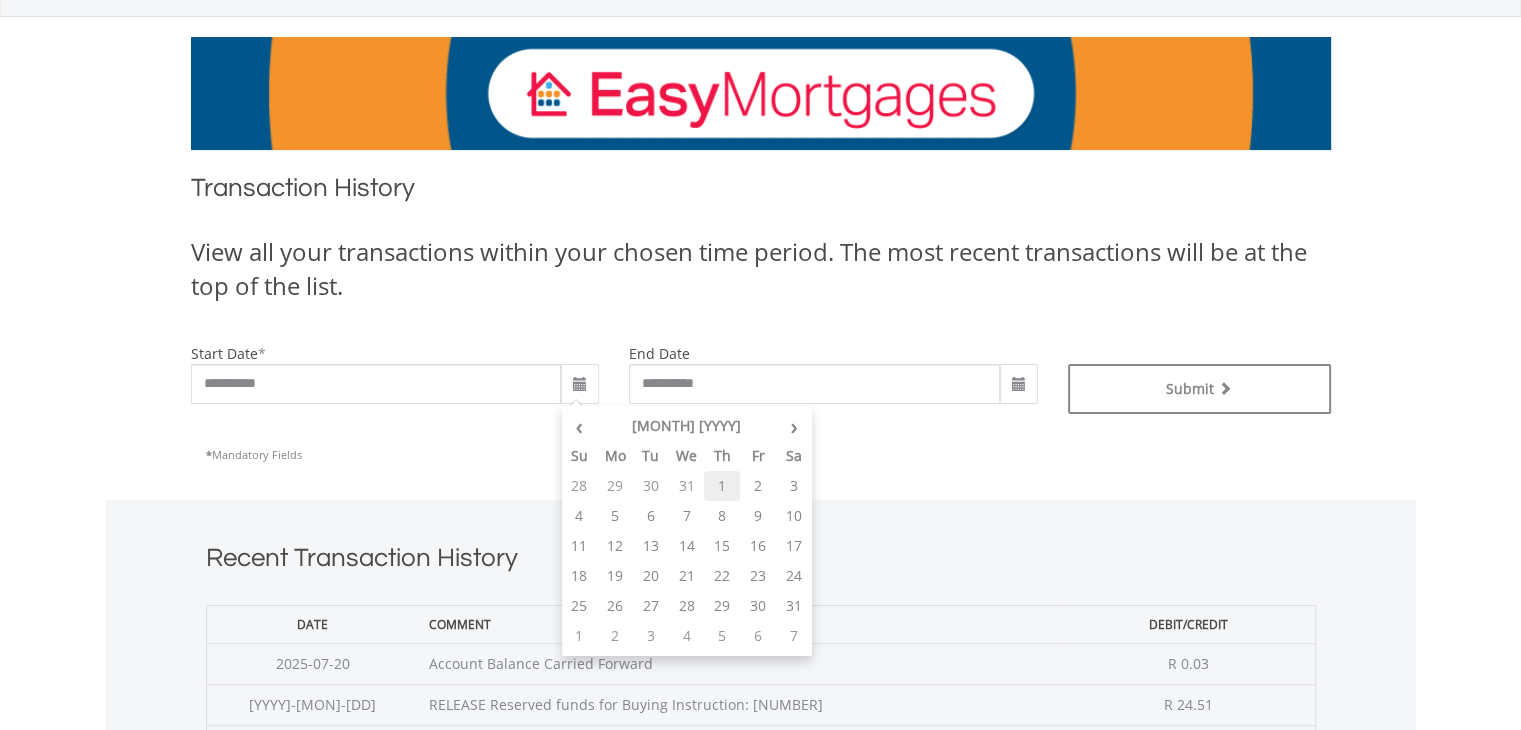 click on "1" at bounding box center [722, 486] 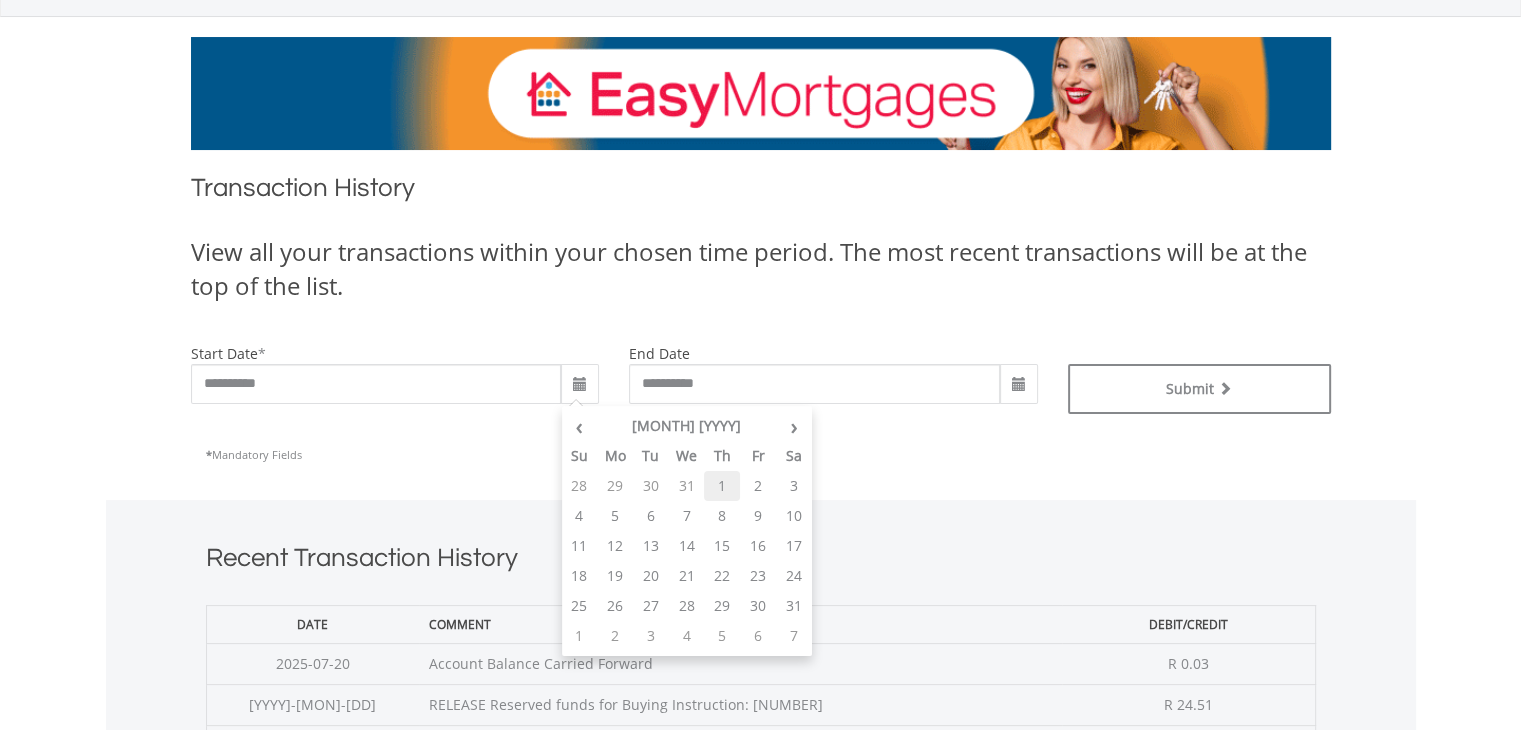 type on "**********" 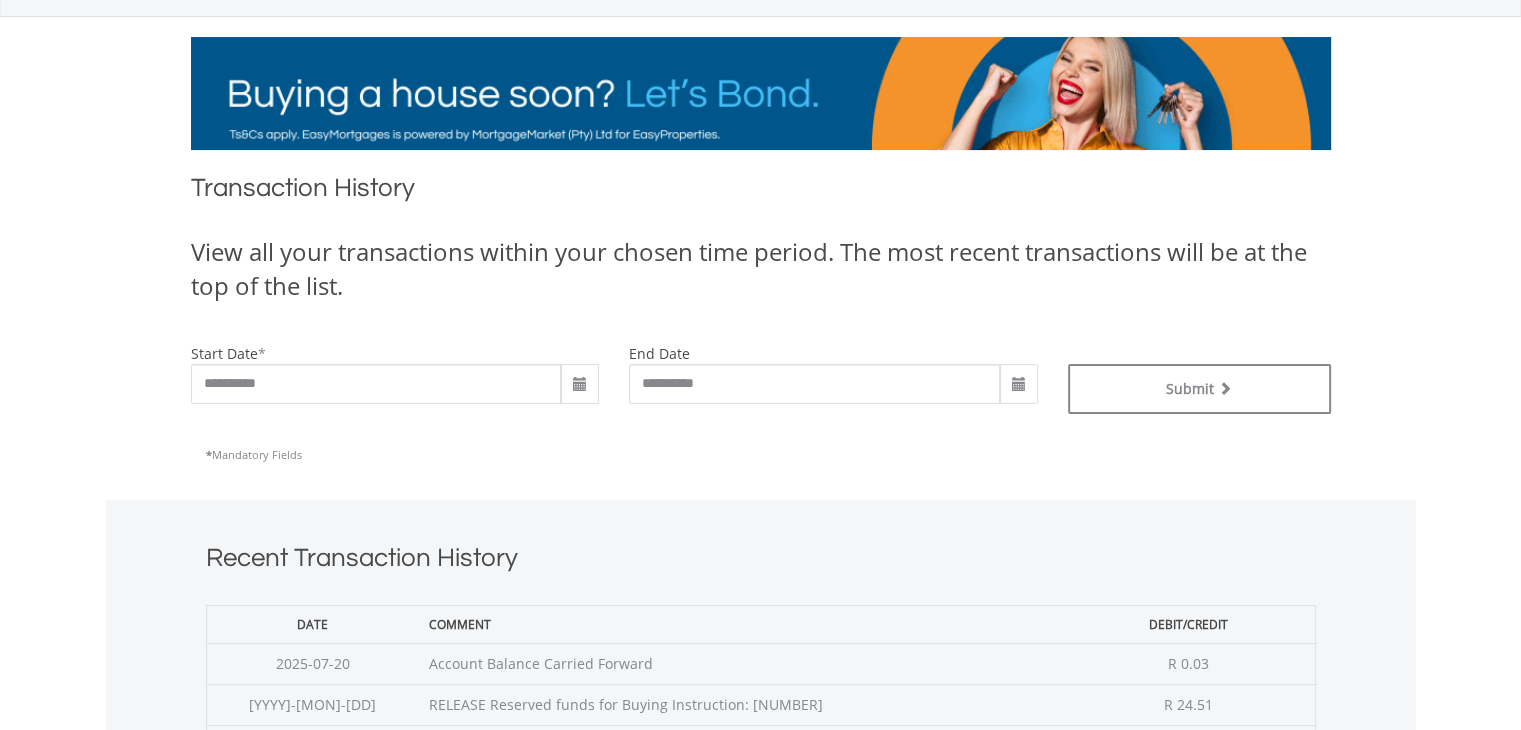 click at bounding box center (1019, 385) 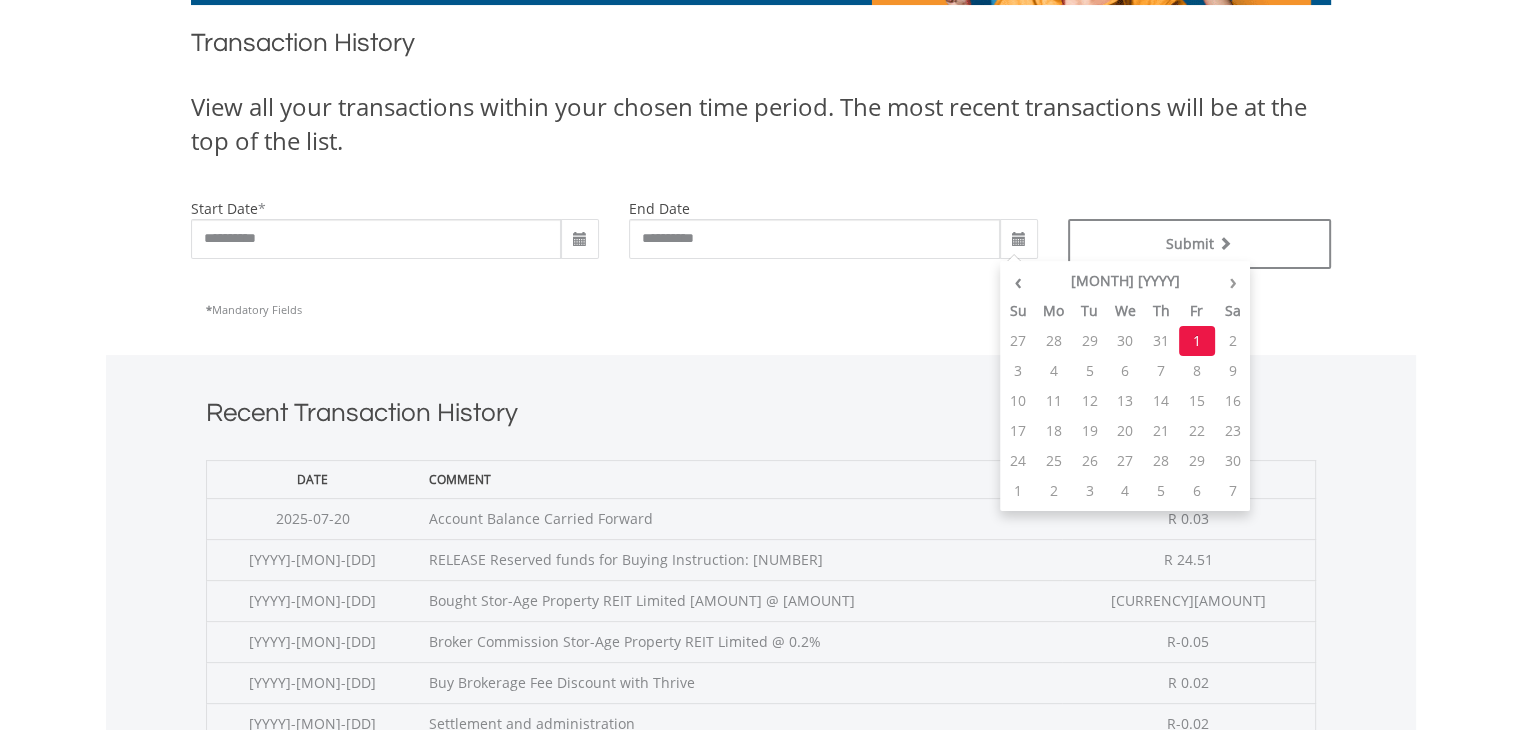 scroll, scrollTop: 416, scrollLeft: 0, axis: vertical 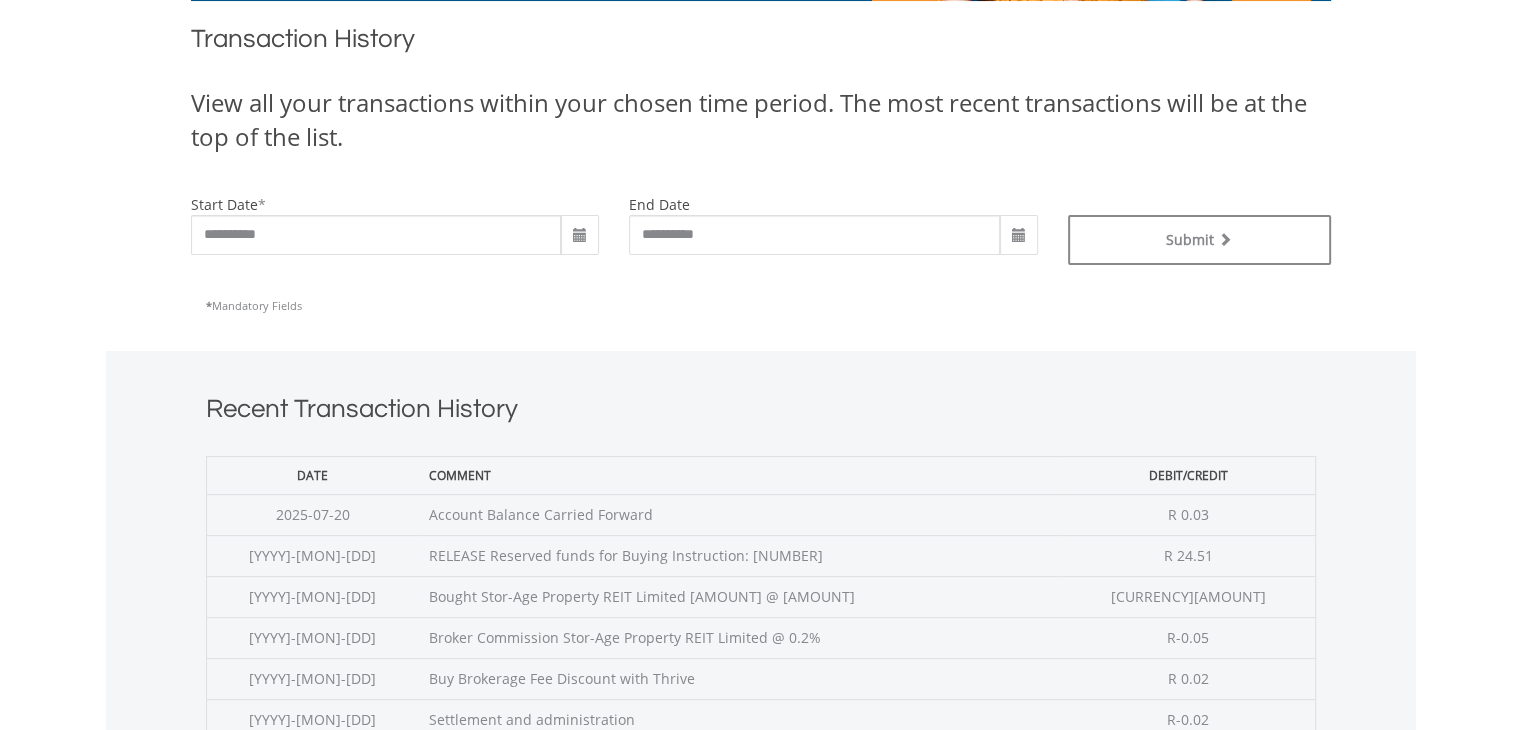 click on "Recent Transaction History
Date
Comment
Debit/Credit
2025-07-20
Account Balance Carried Forward
R 0.03
2025-07-07
RELEASE Reserved funds for Buying Instruction: 86846295
R 24.51" at bounding box center (761, 648) 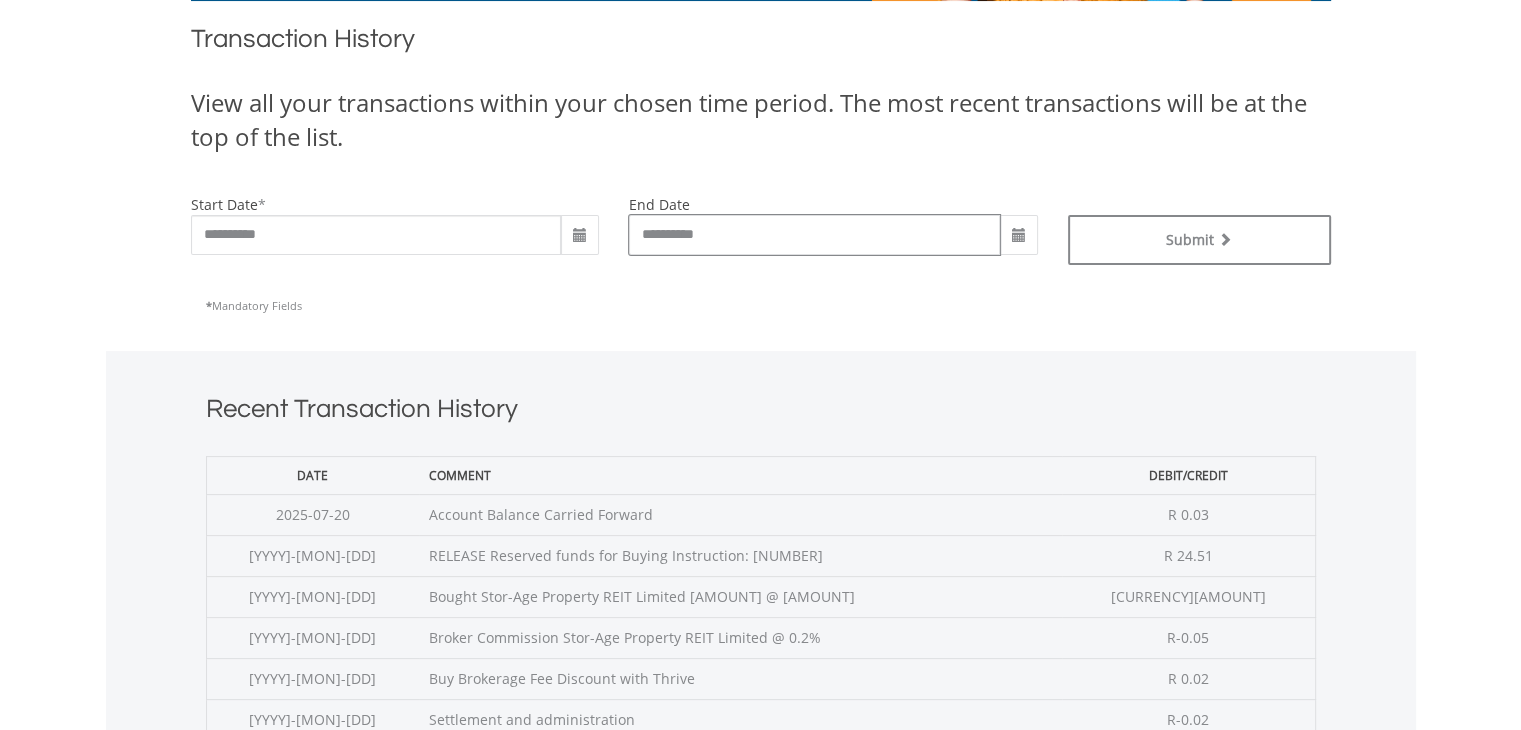 click on "**********" at bounding box center [814, 235] 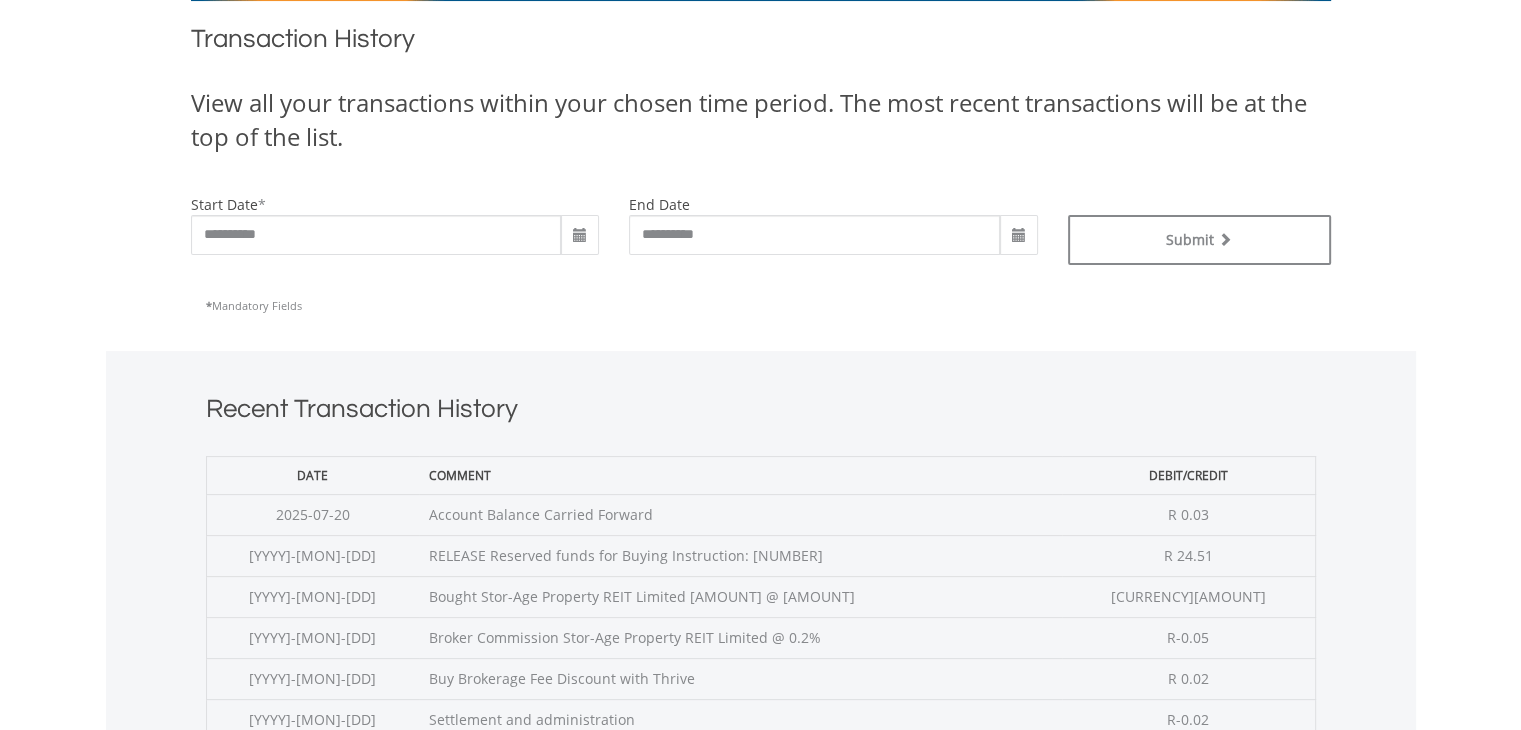 click at bounding box center (1019, 236) 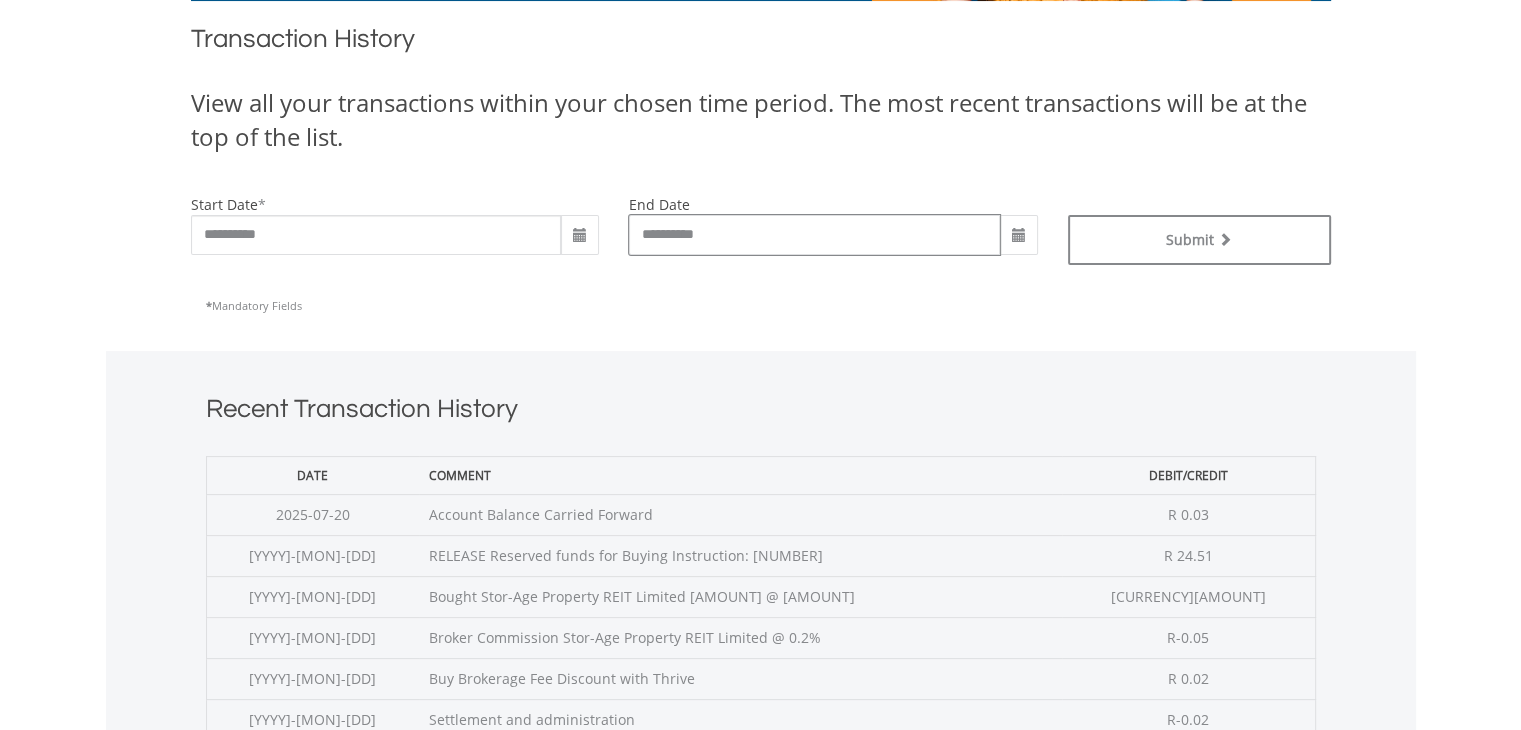 click on "**********" at bounding box center (814, 235) 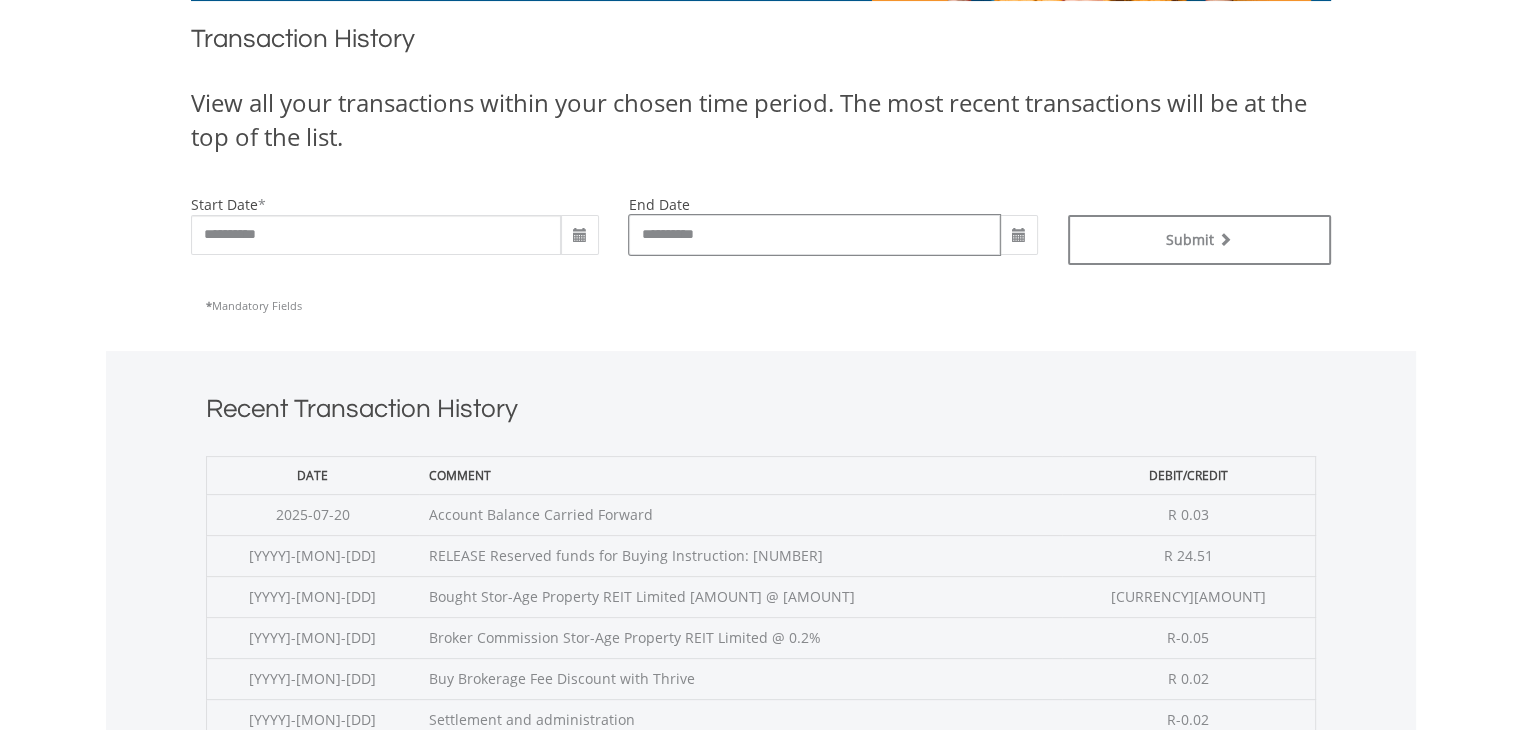 click on "**********" at bounding box center (814, 235) 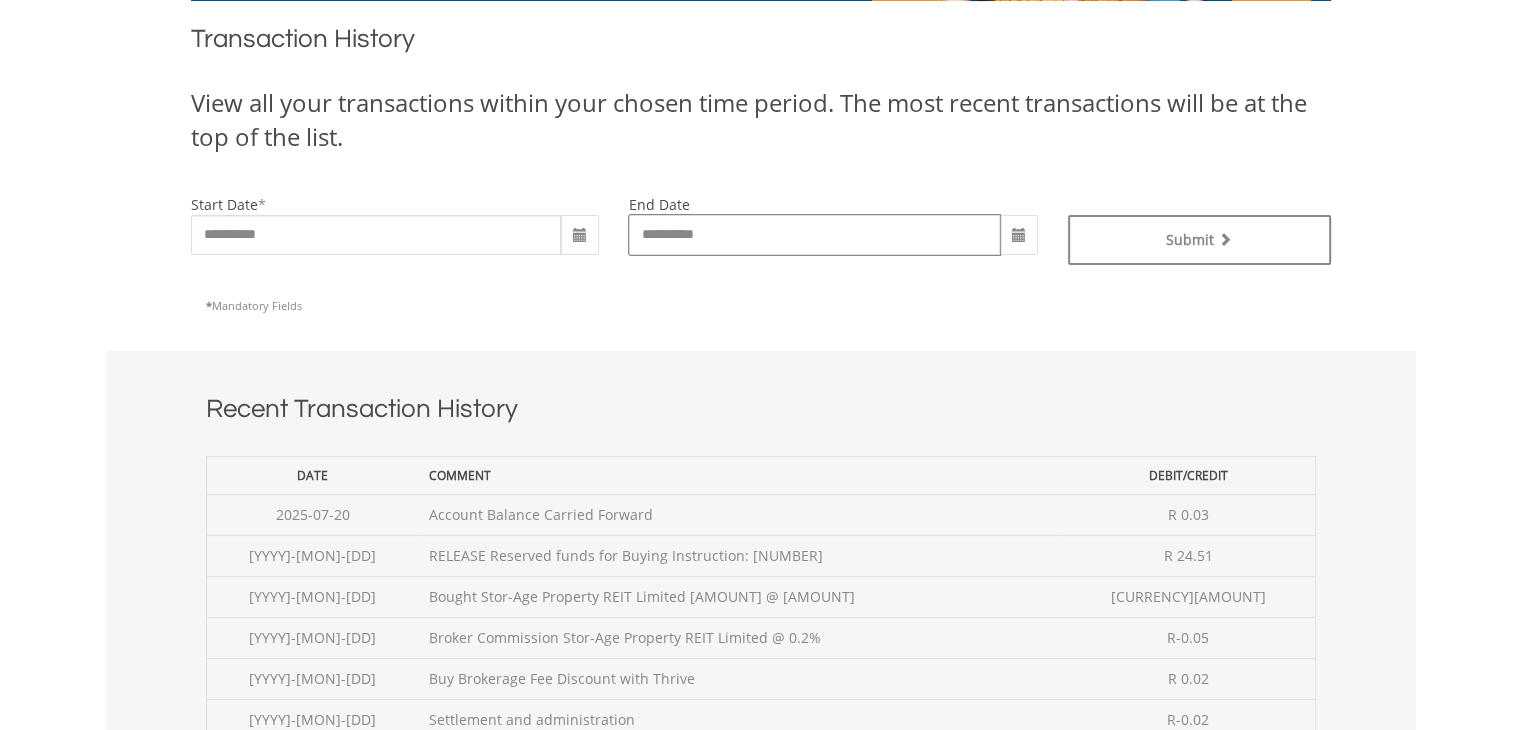 click on "**********" at bounding box center [814, 235] 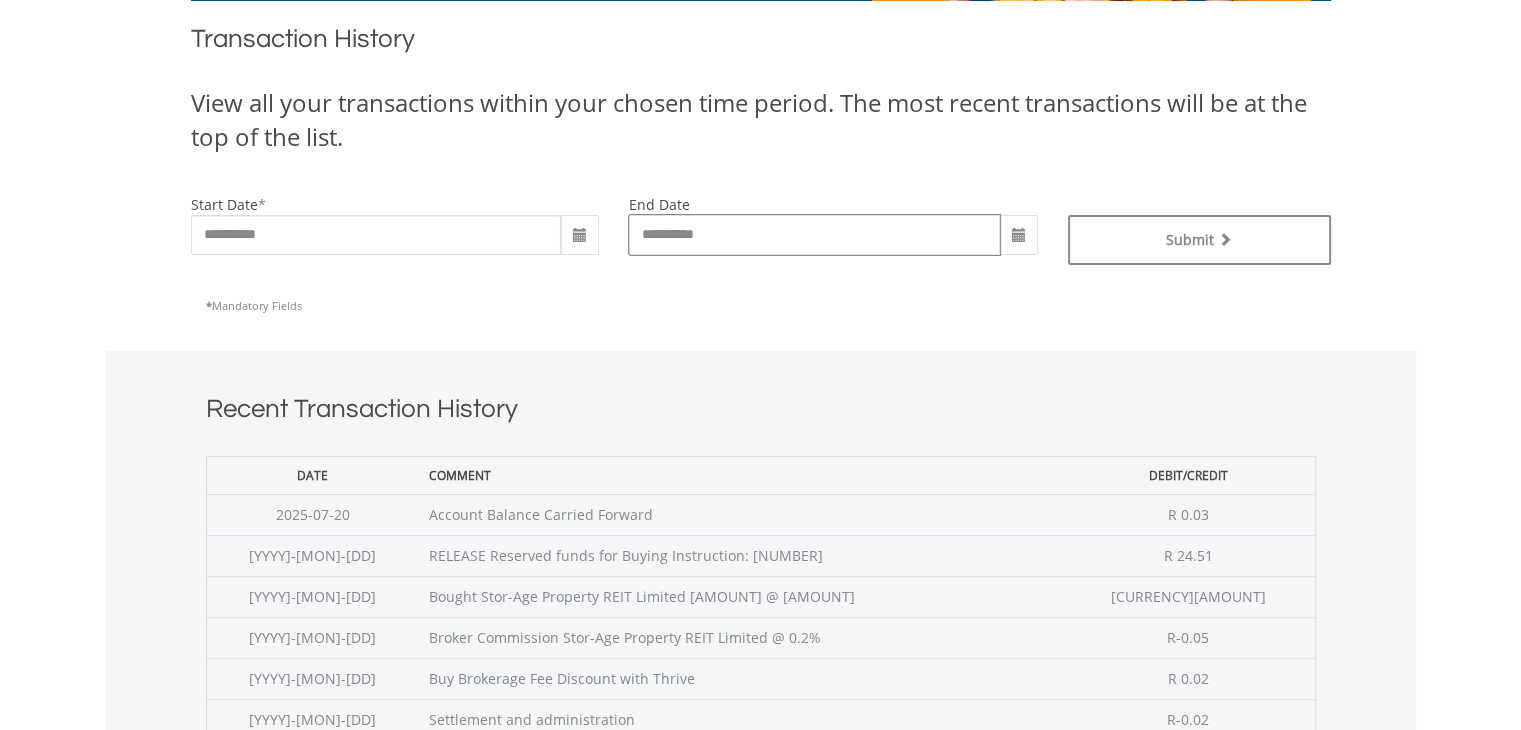 type on "**********" 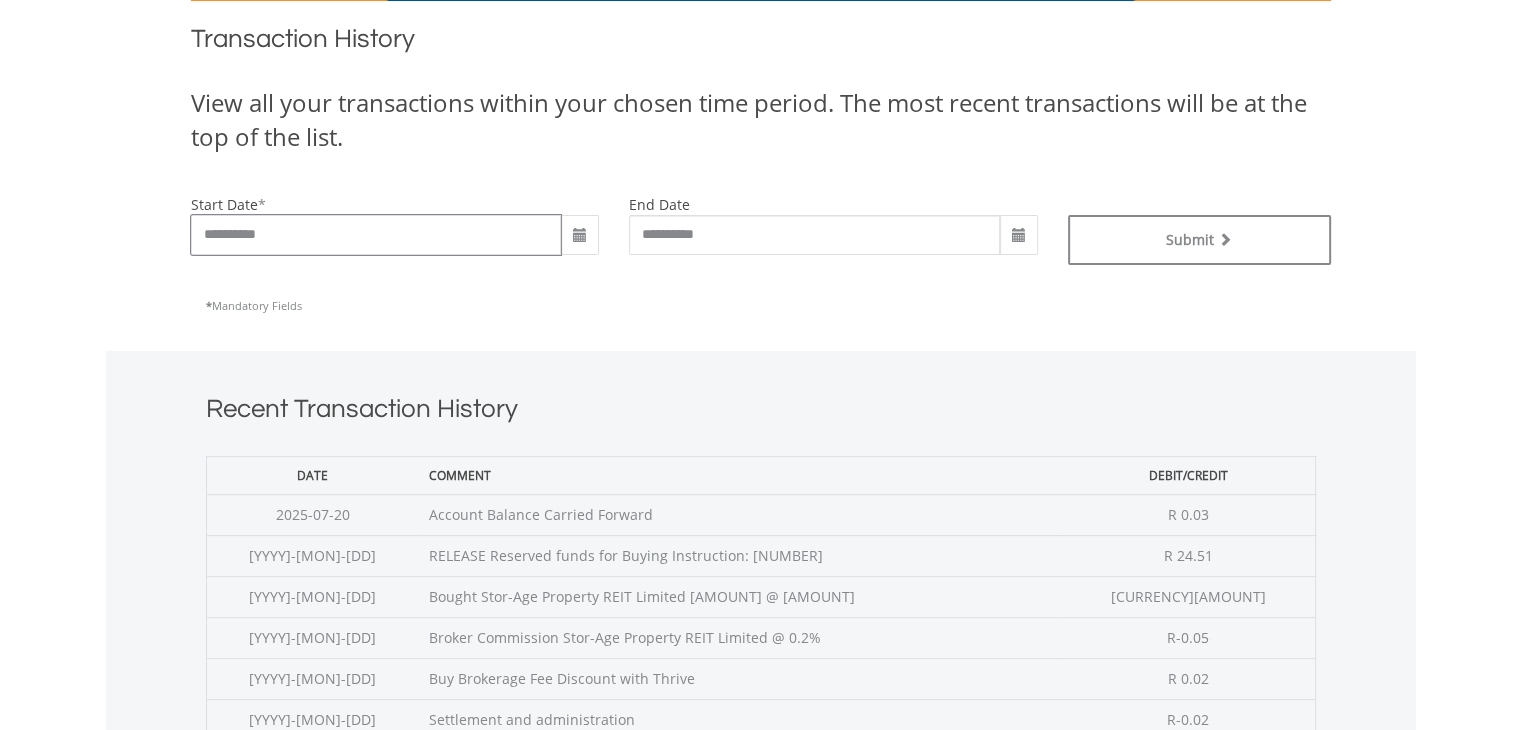 click on "**********" at bounding box center (376, 235) 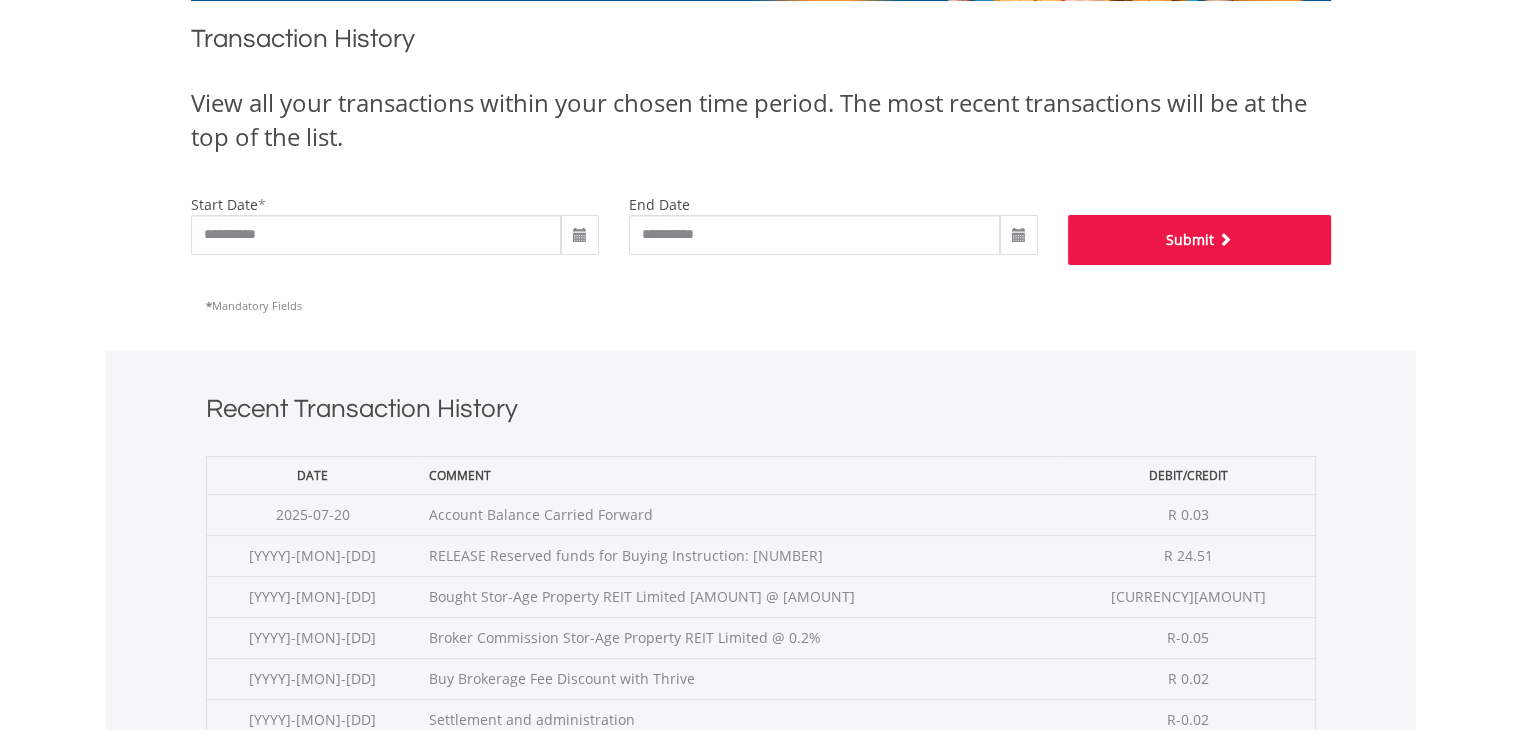 click on "Submit" at bounding box center [1199, 240] 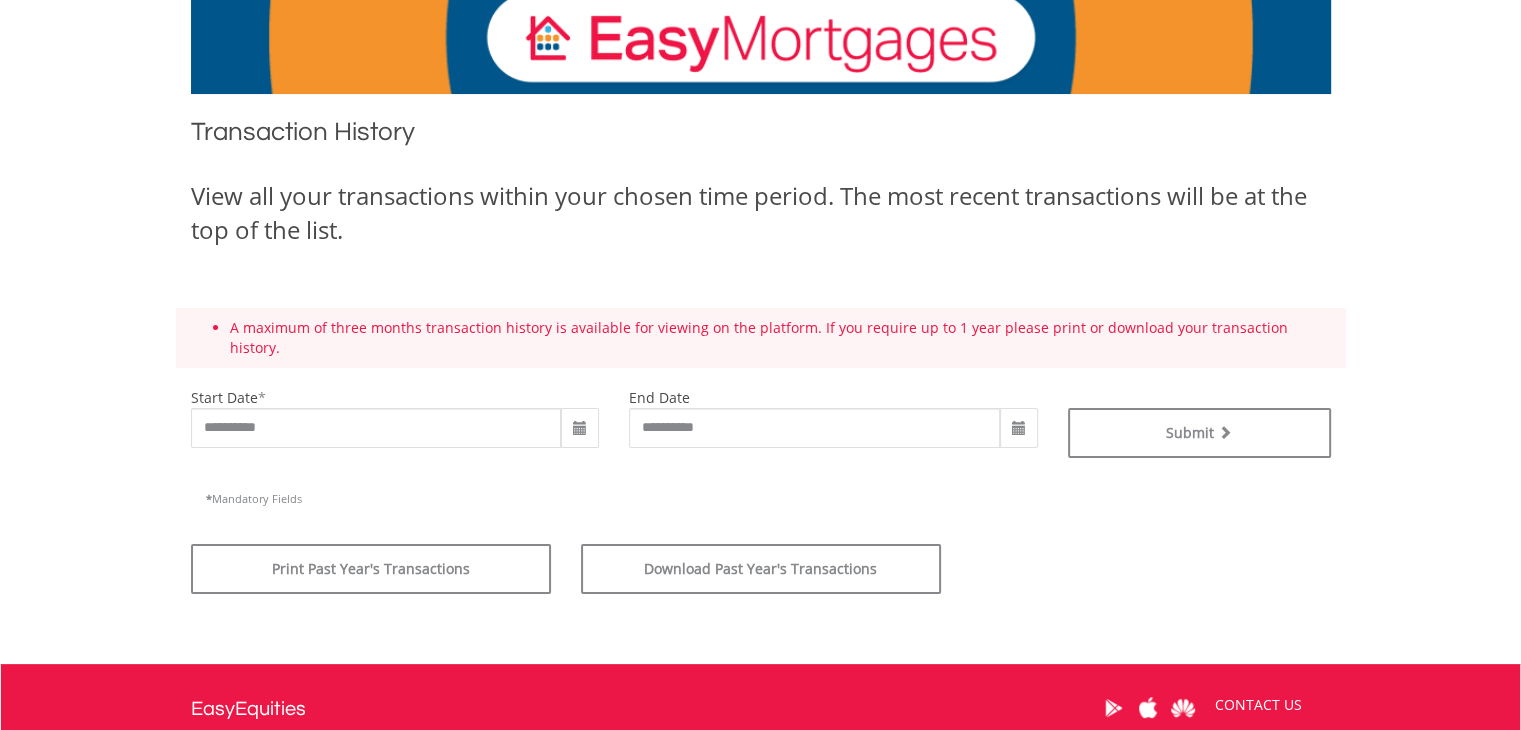 scroll, scrollTop: 342, scrollLeft: 0, axis: vertical 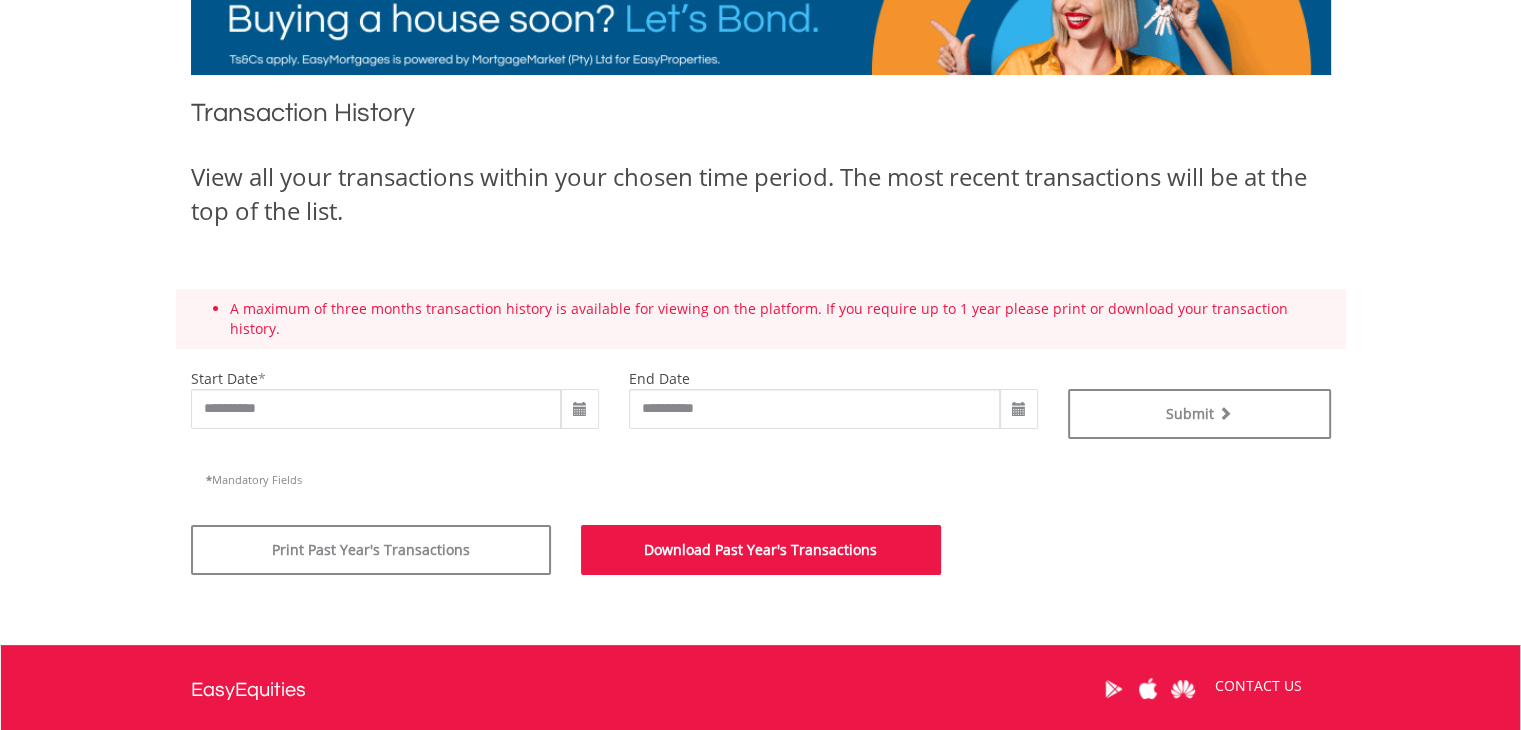 click on "Download Past Year's Transactions" at bounding box center (761, 550) 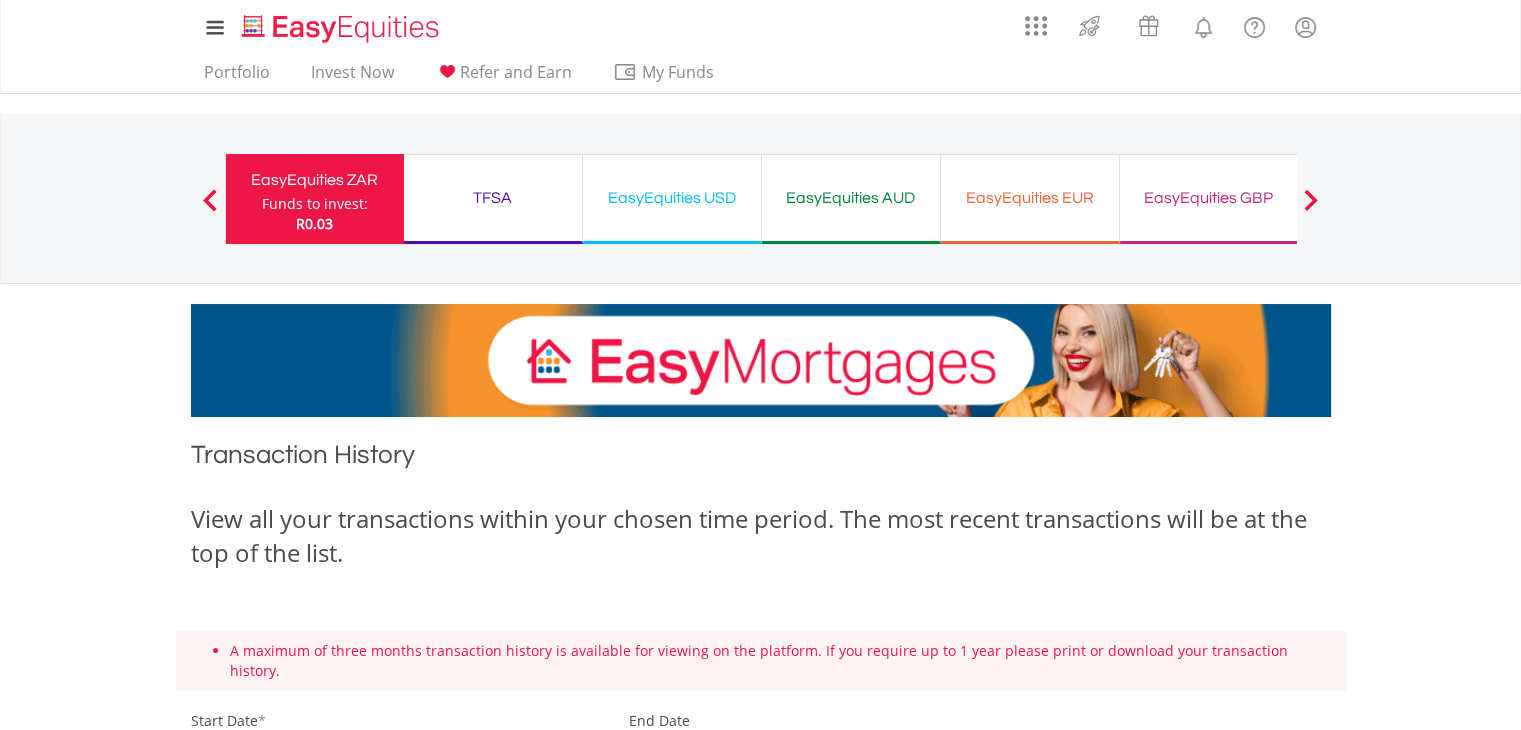 click on "TFSA" at bounding box center [493, 198] 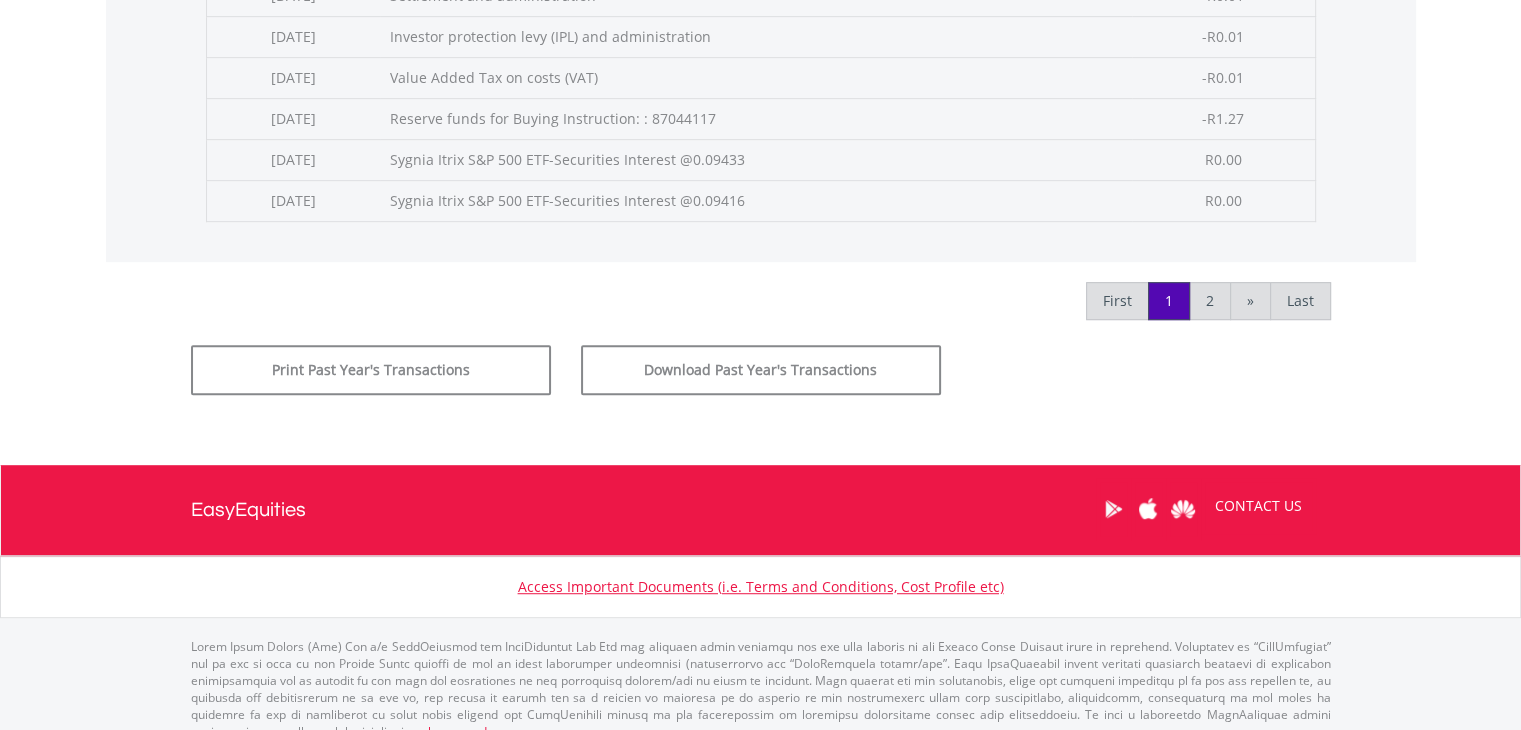 scroll, scrollTop: 1100, scrollLeft: 0, axis: vertical 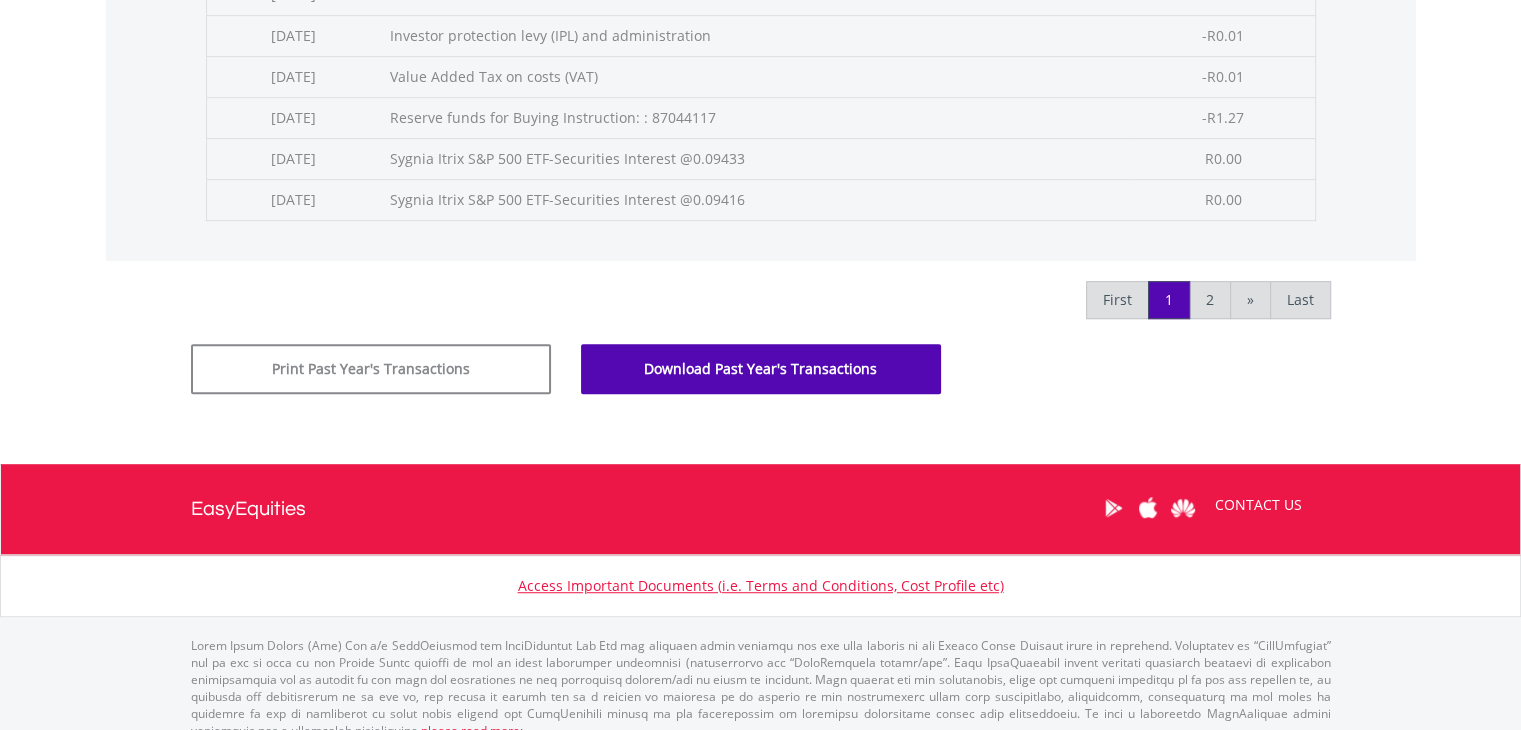 click on "Download Past Year's Transactions" at bounding box center (761, 369) 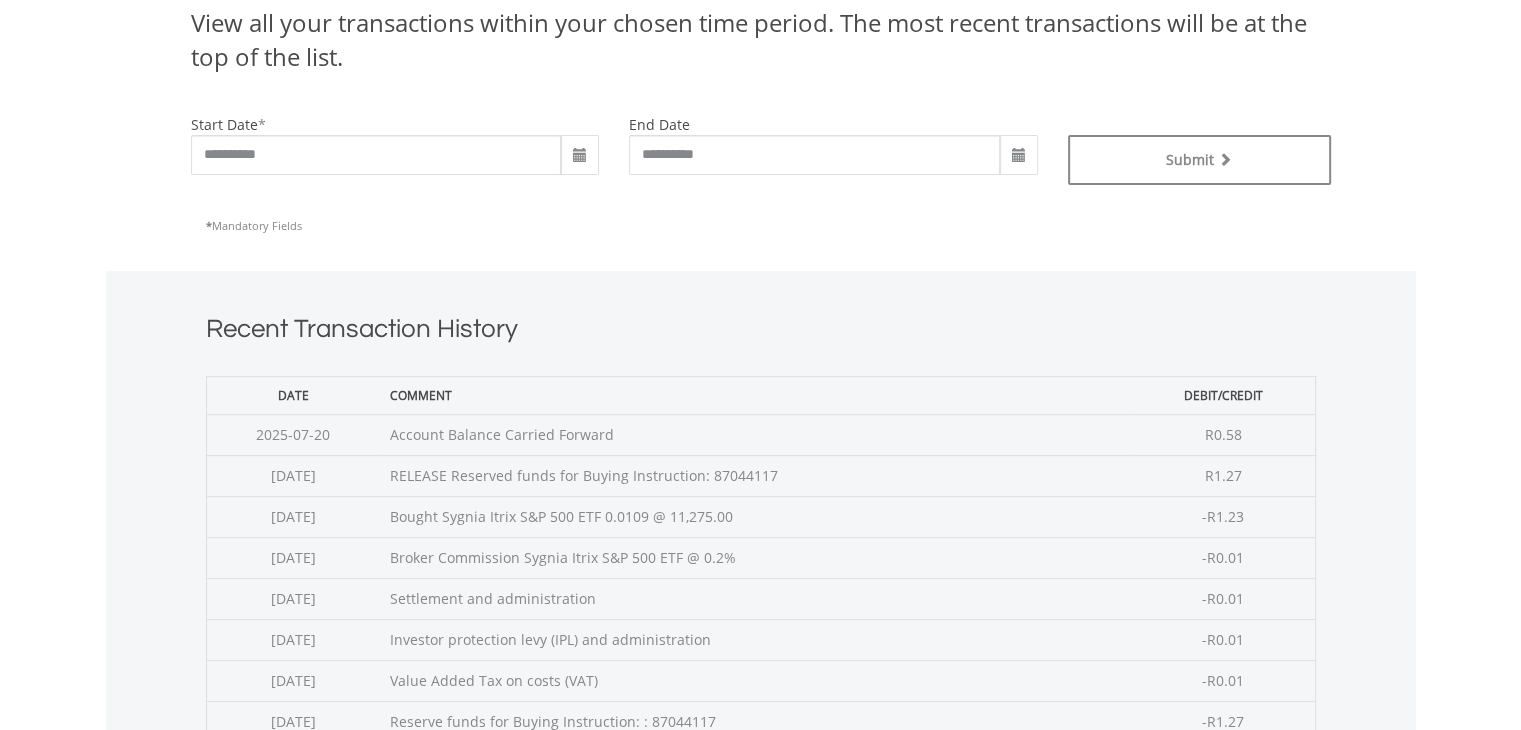 scroll, scrollTop: 0, scrollLeft: 0, axis: both 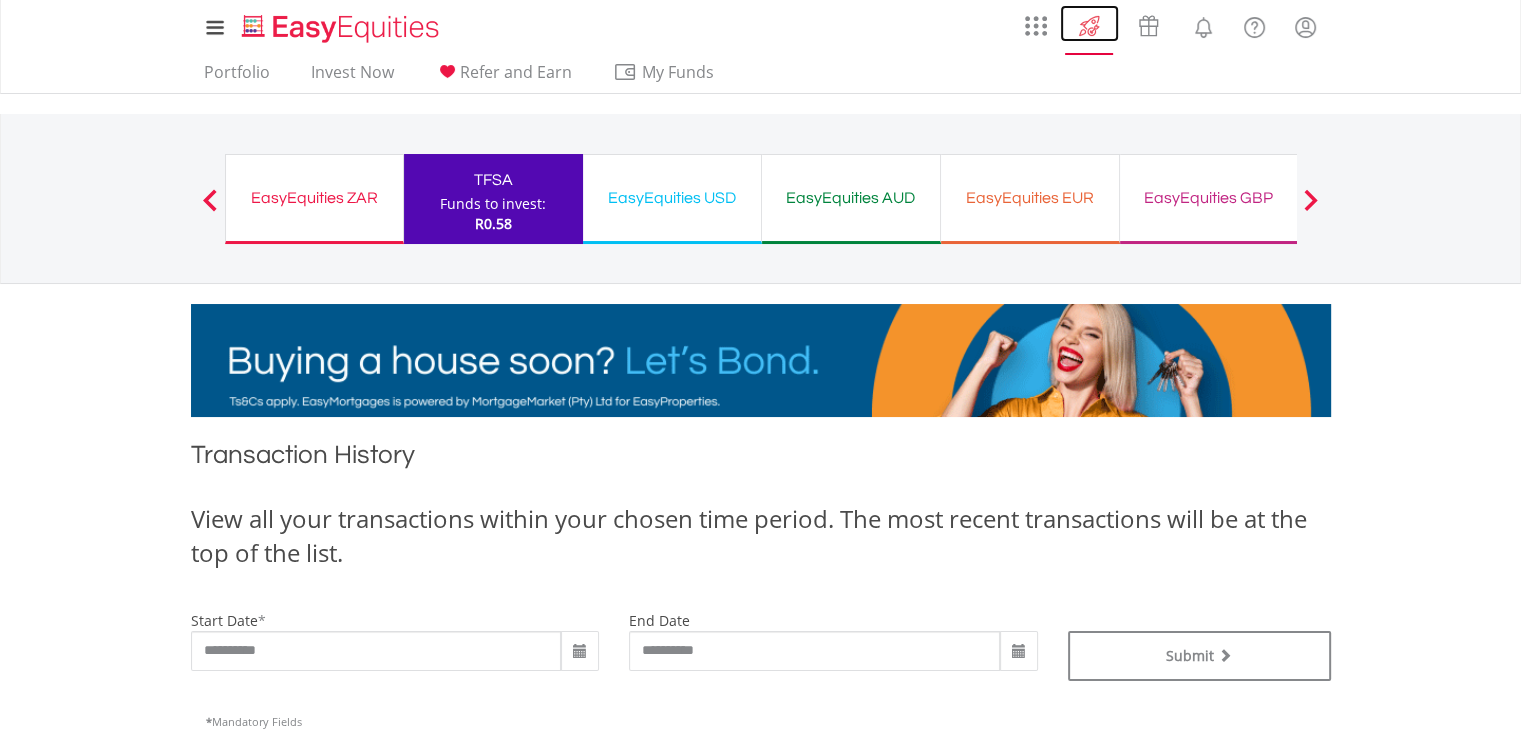 click at bounding box center [1089, 26] 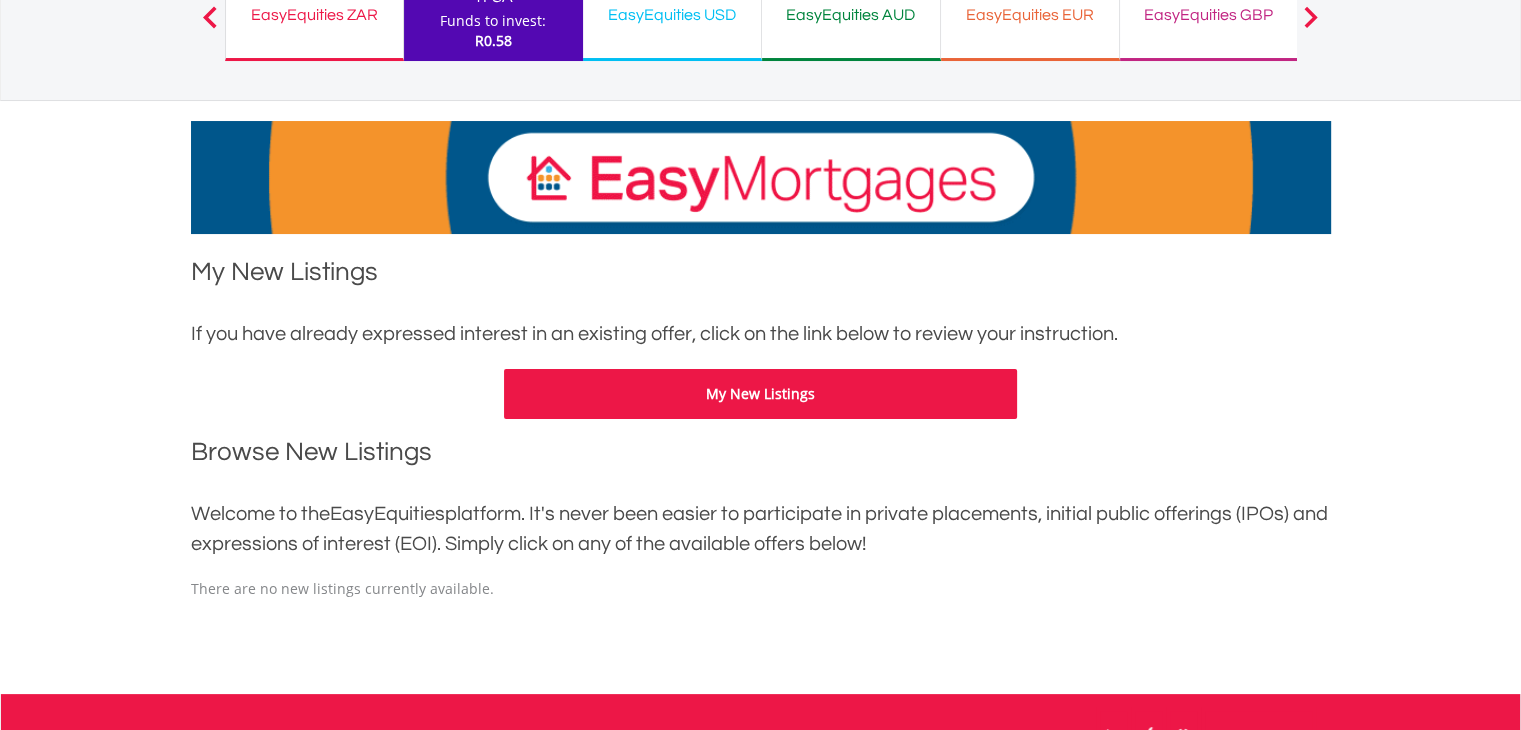 scroll, scrollTop: 0, scrollLeft: 0, axis: both 